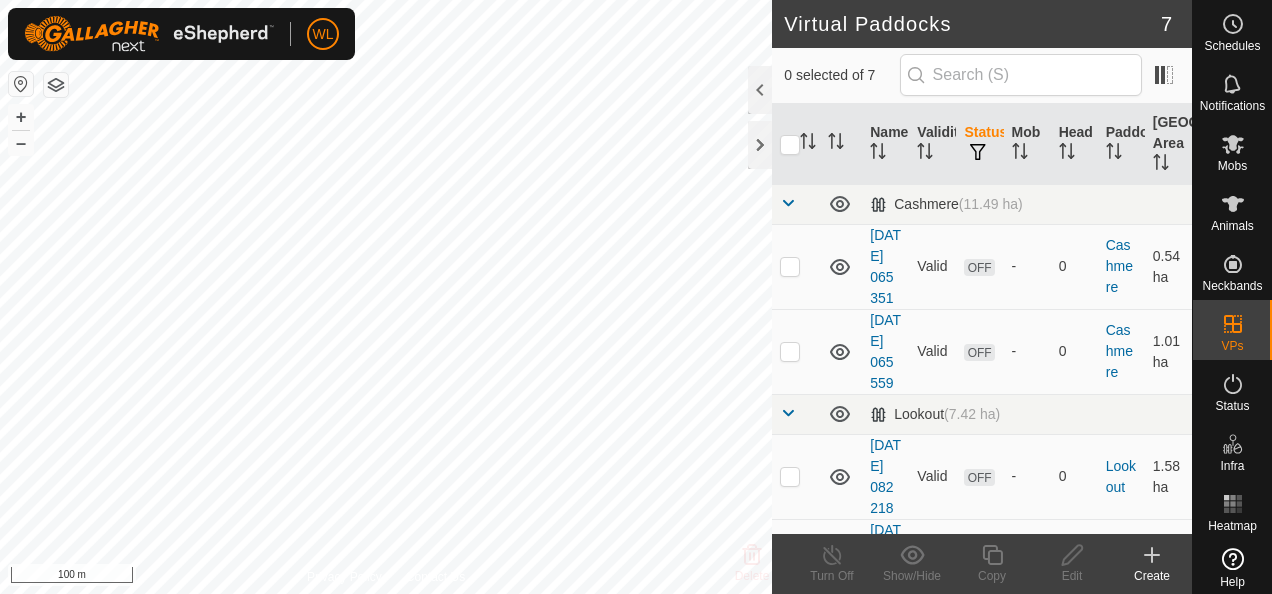 scroll, scrollTop: 0, scrollLeft: 0, axis: both 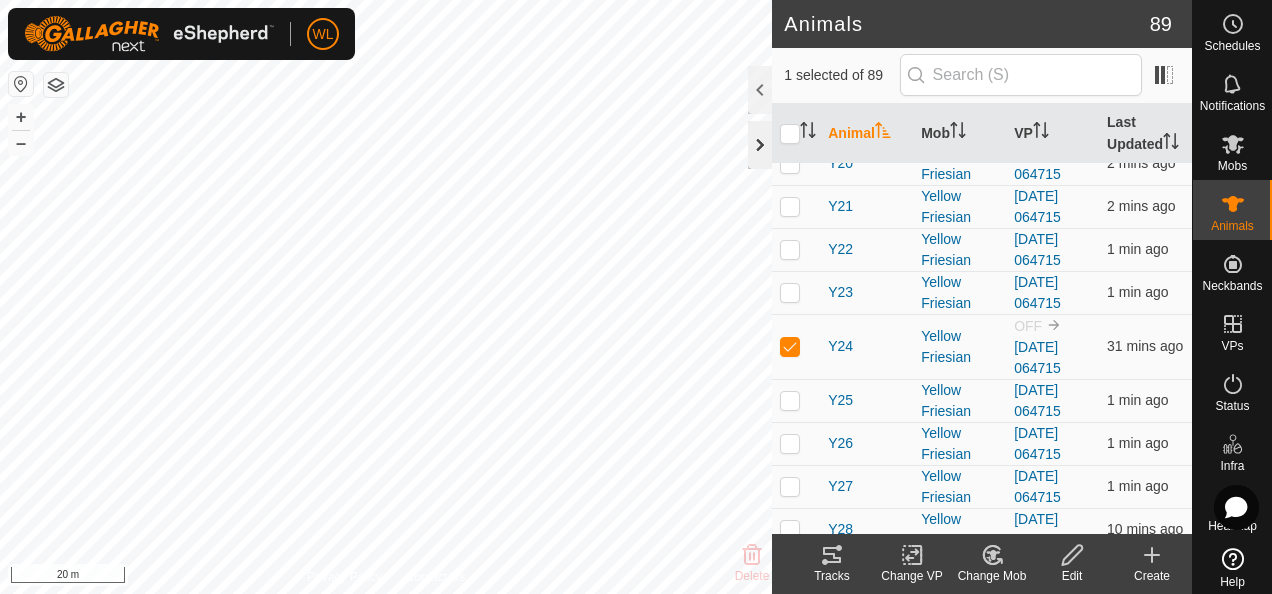click 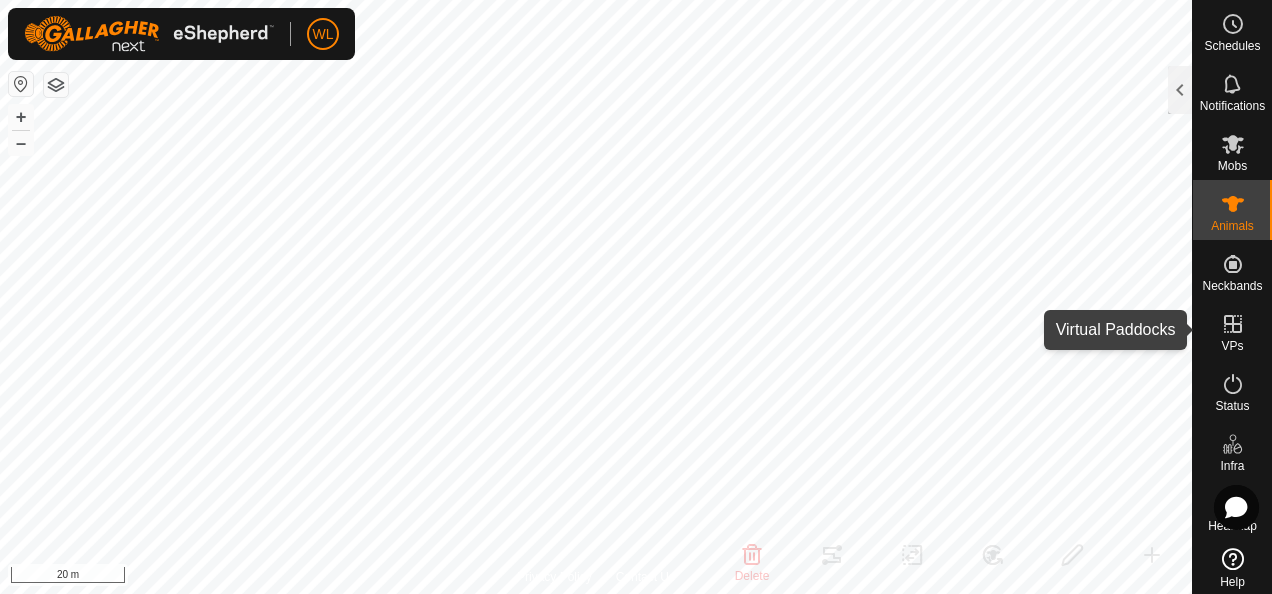 click 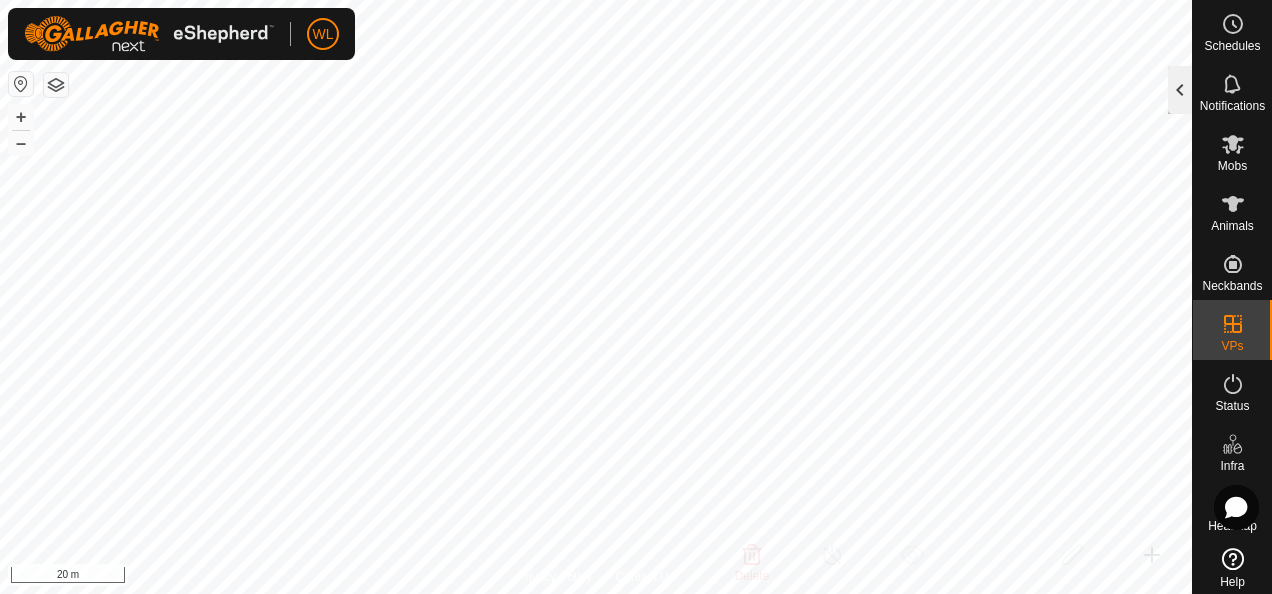 click 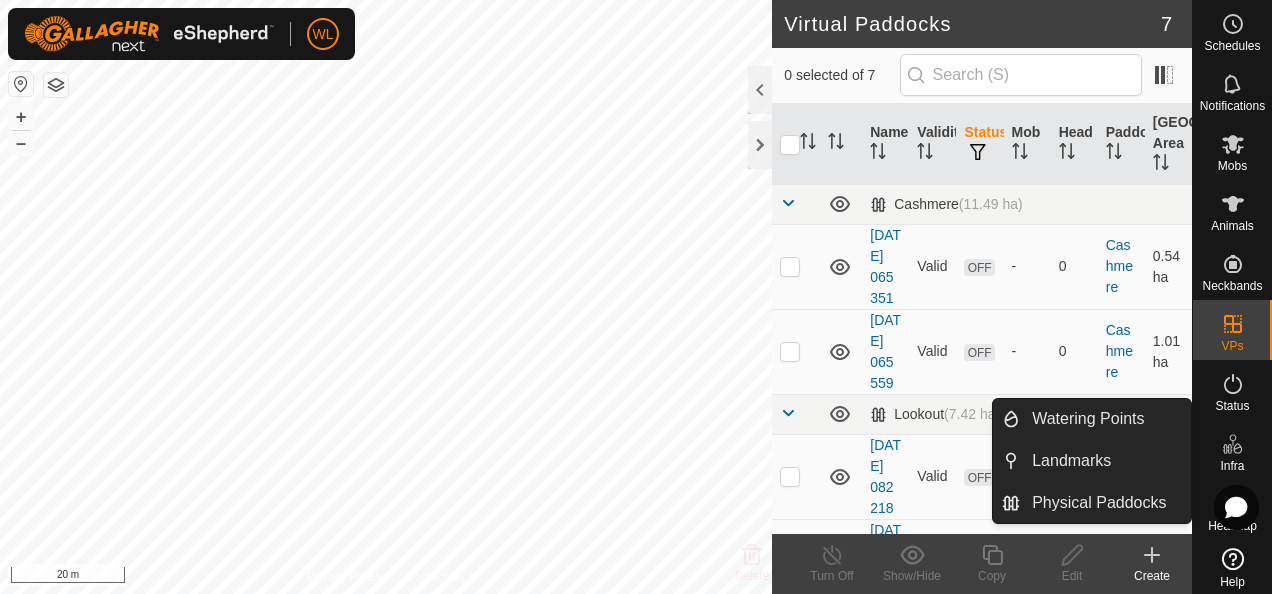 click 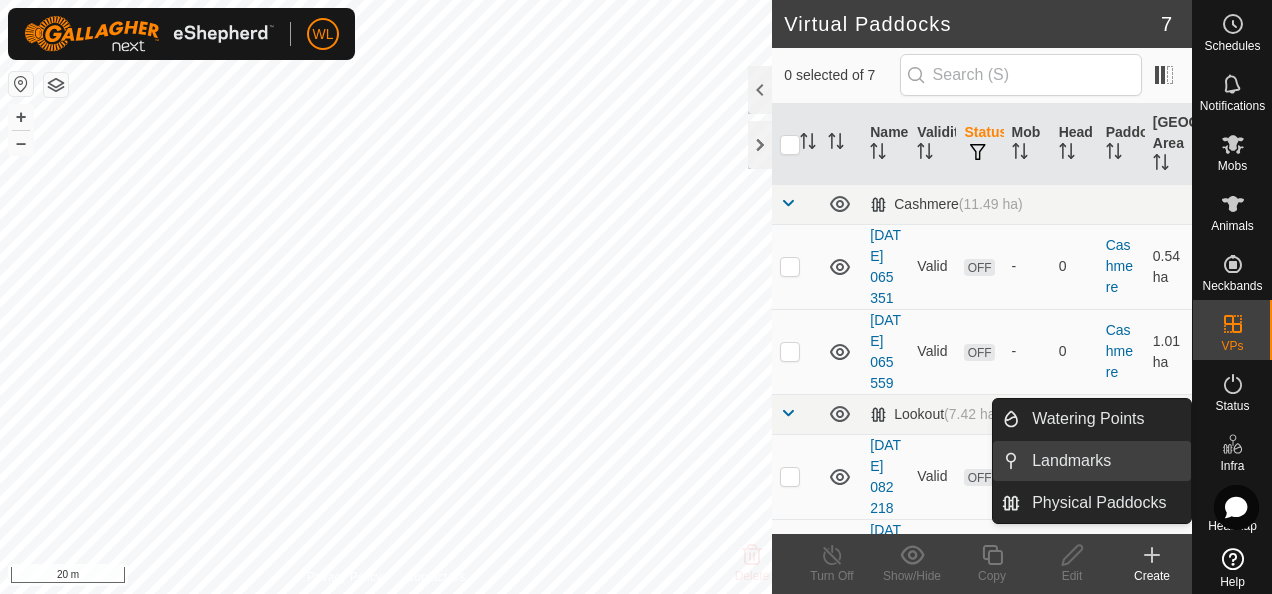 click on "Landmarks" at bounding box center [1105, 461] 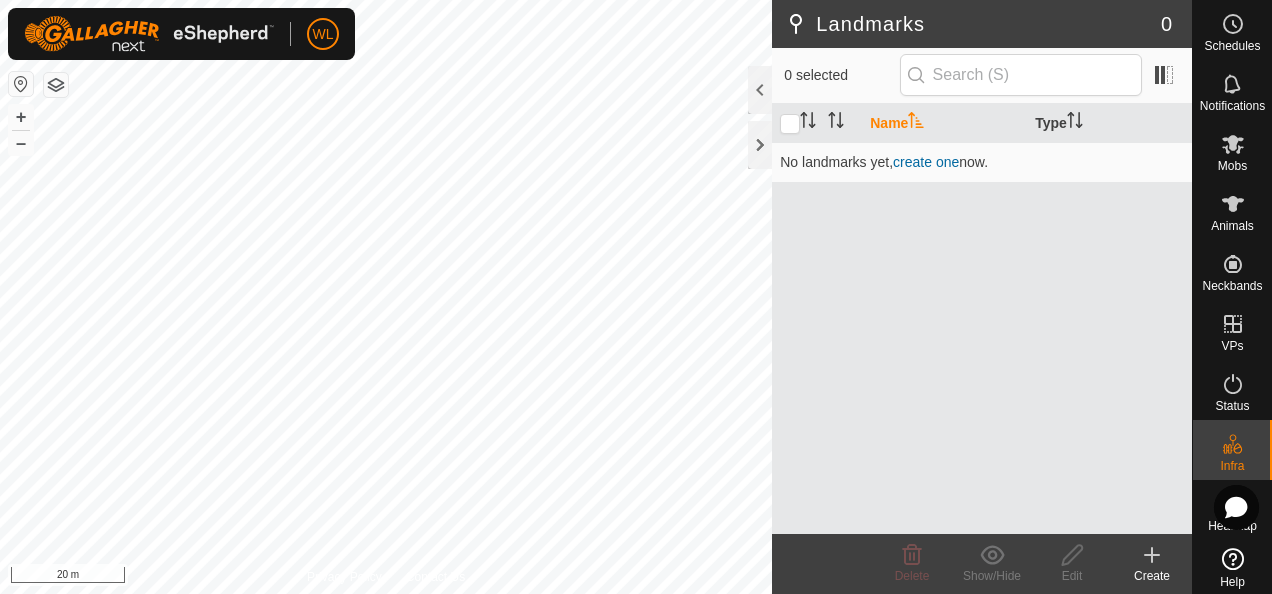 click 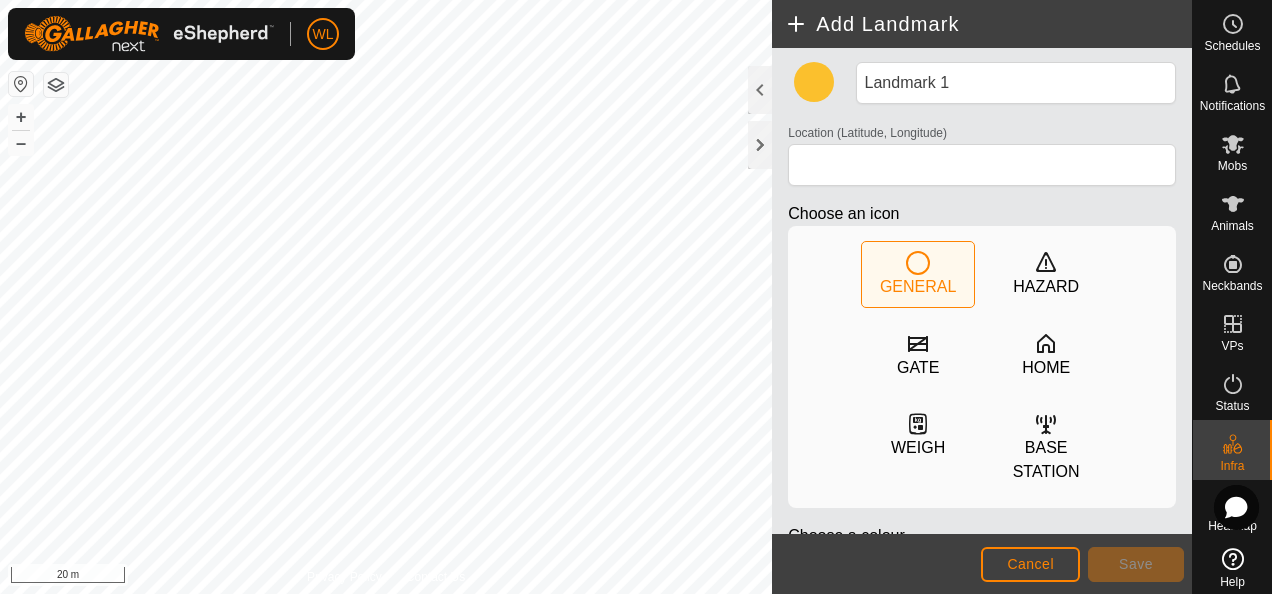 scroll, scrollTop: 0, scrollLeft: 0, axis: both 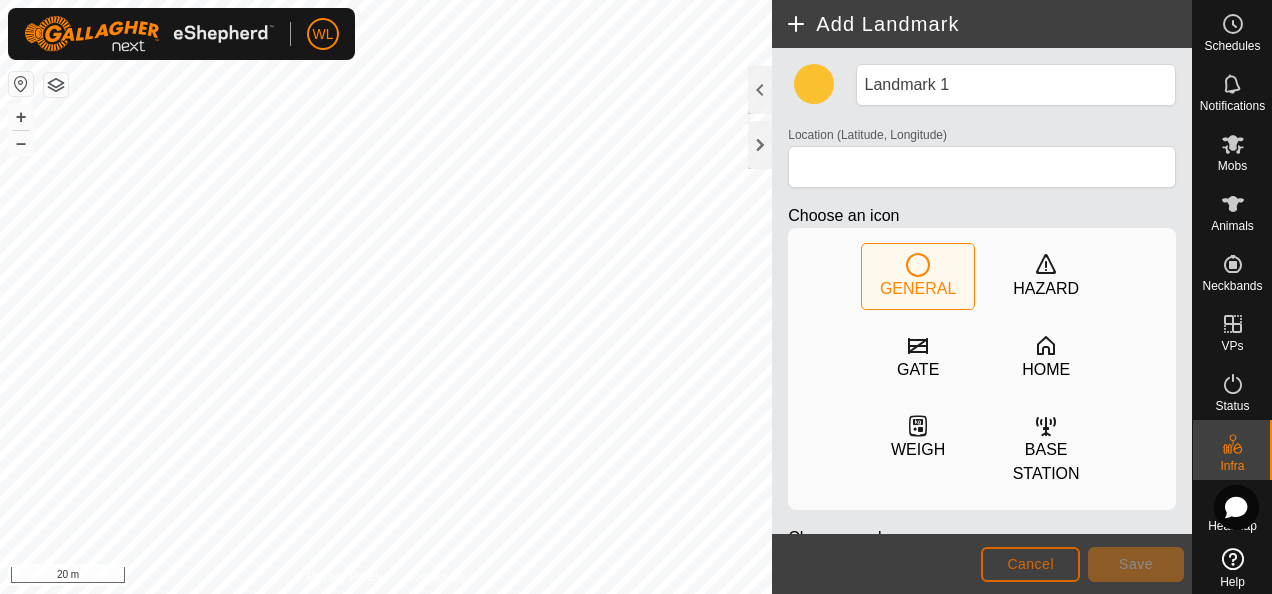 click on "Cancel" 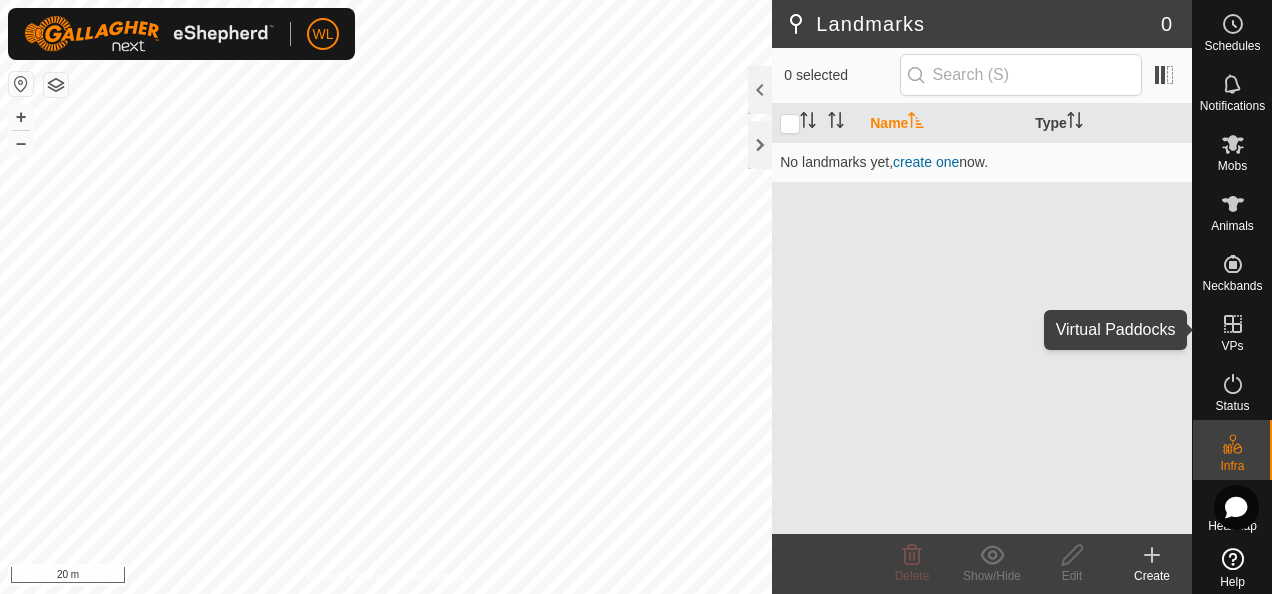click 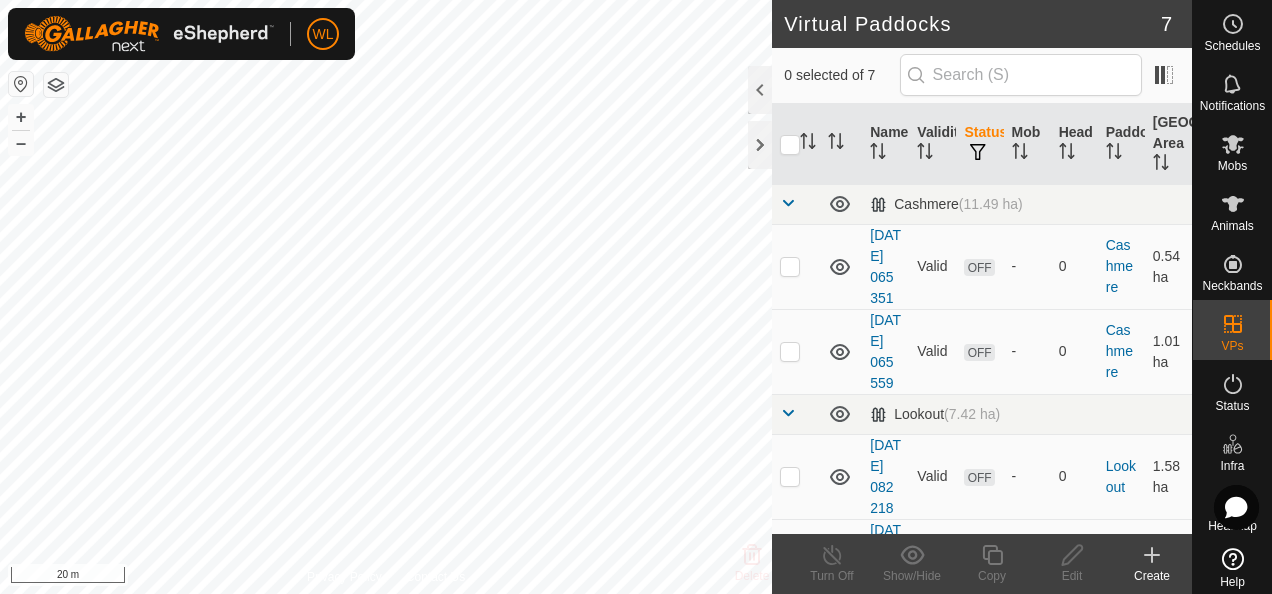 click on "Create" 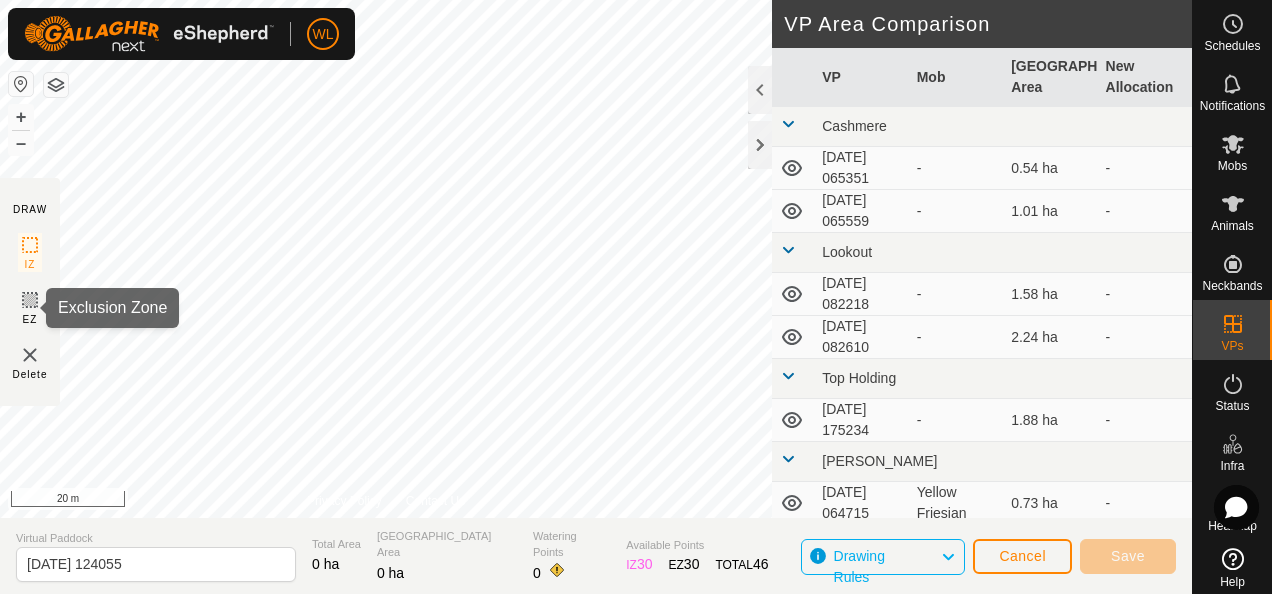 click 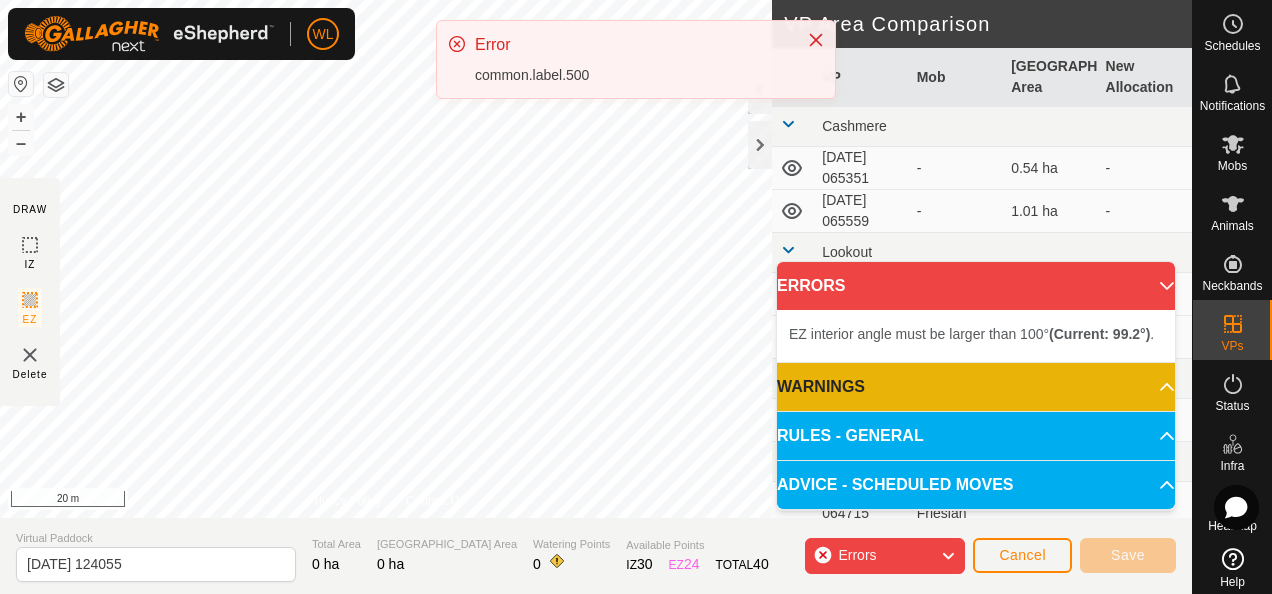 click on "Errors" 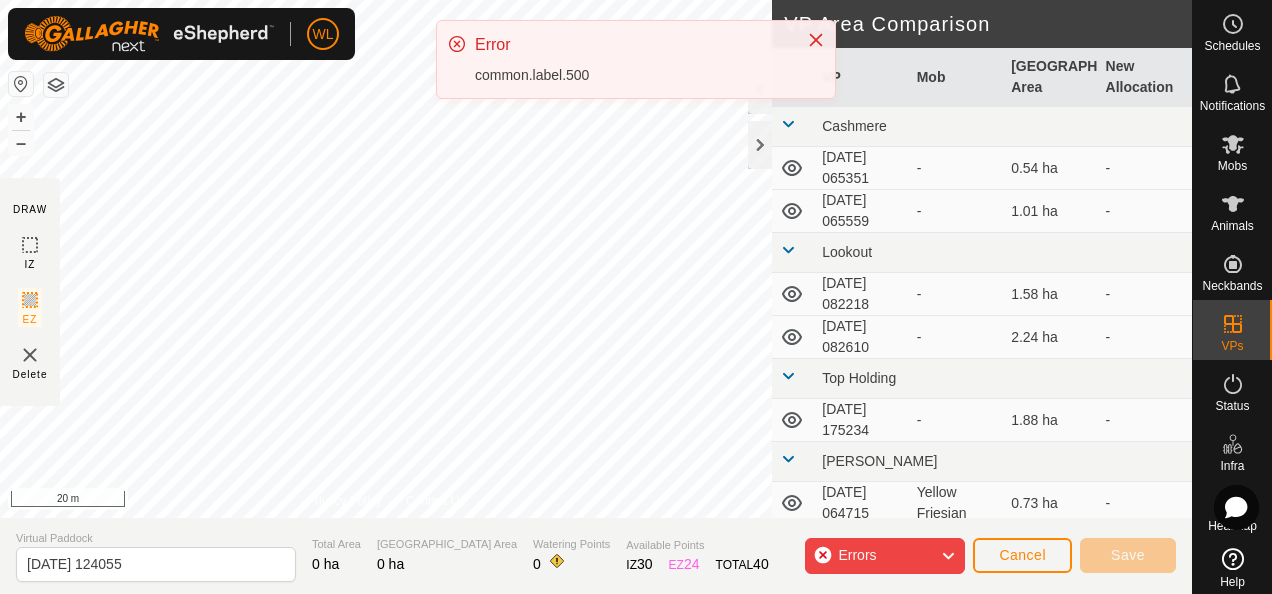 click on "Errors" 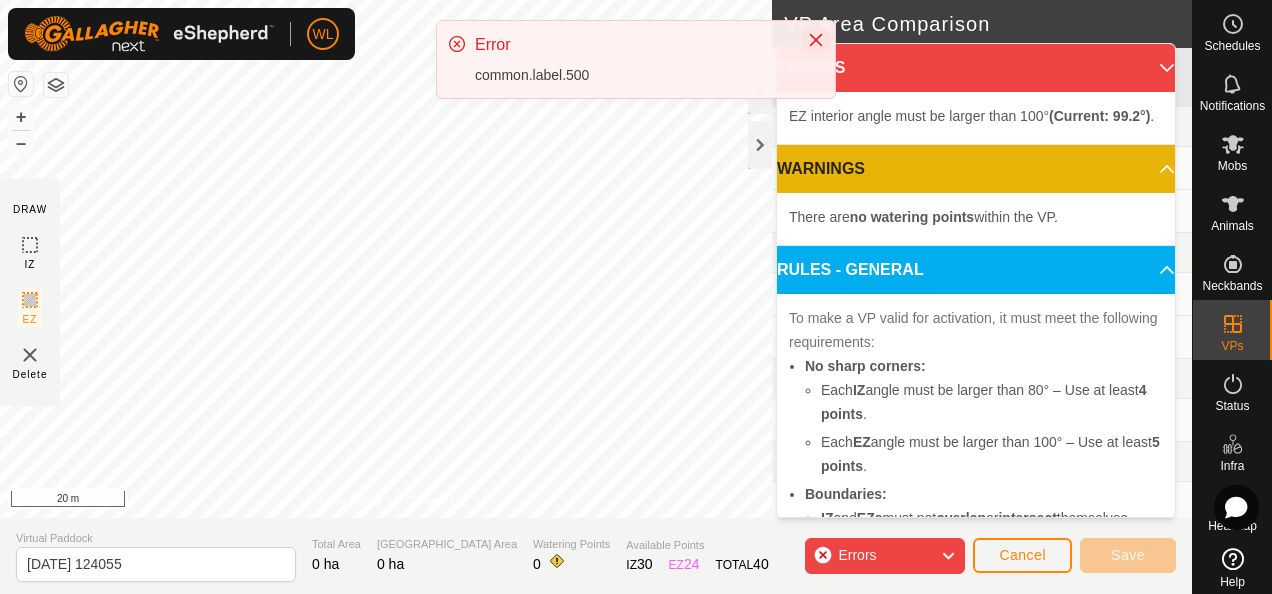 click 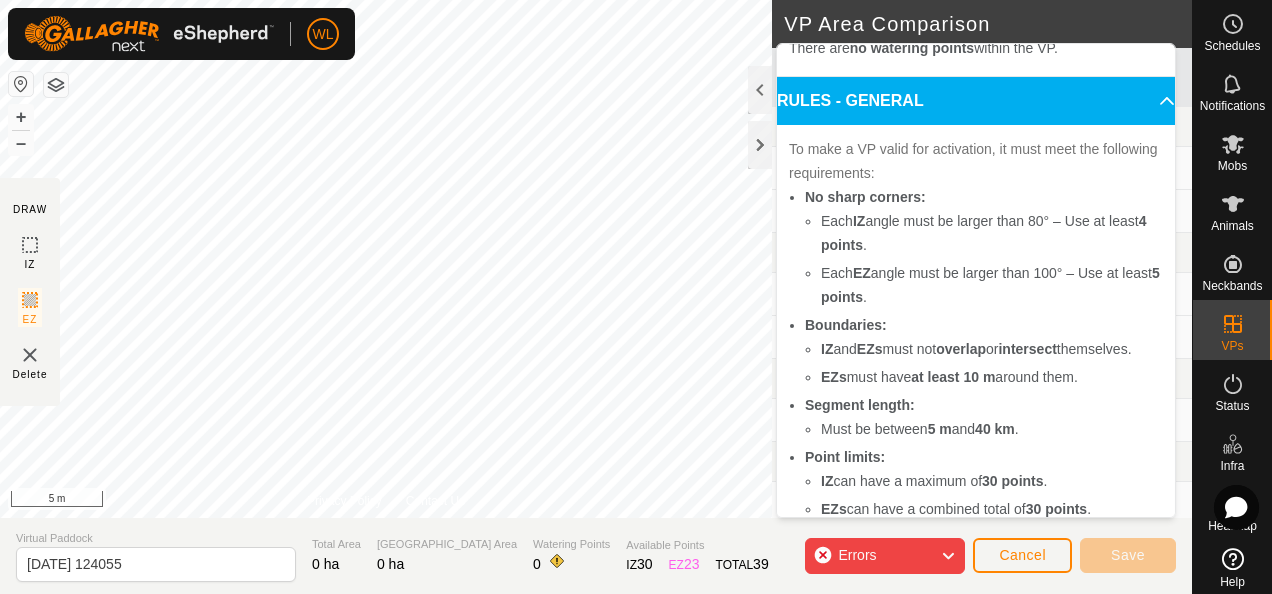 scroll, scrollTop: 200, scrollLeft: 0, axis: vertical 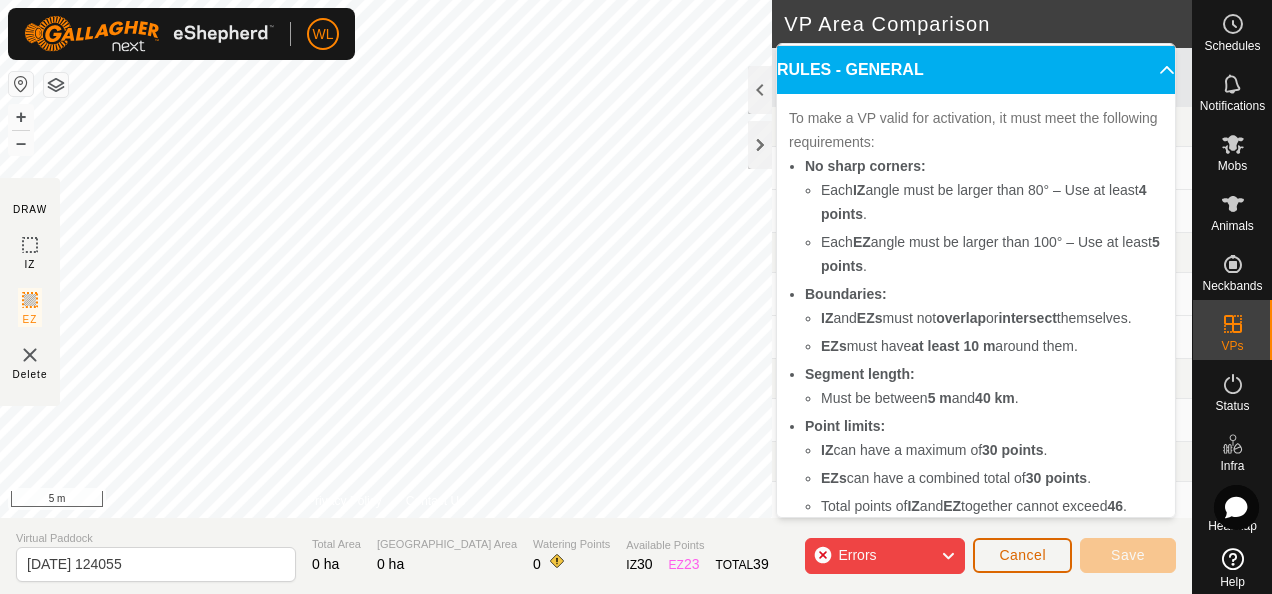 click on "Cancel" 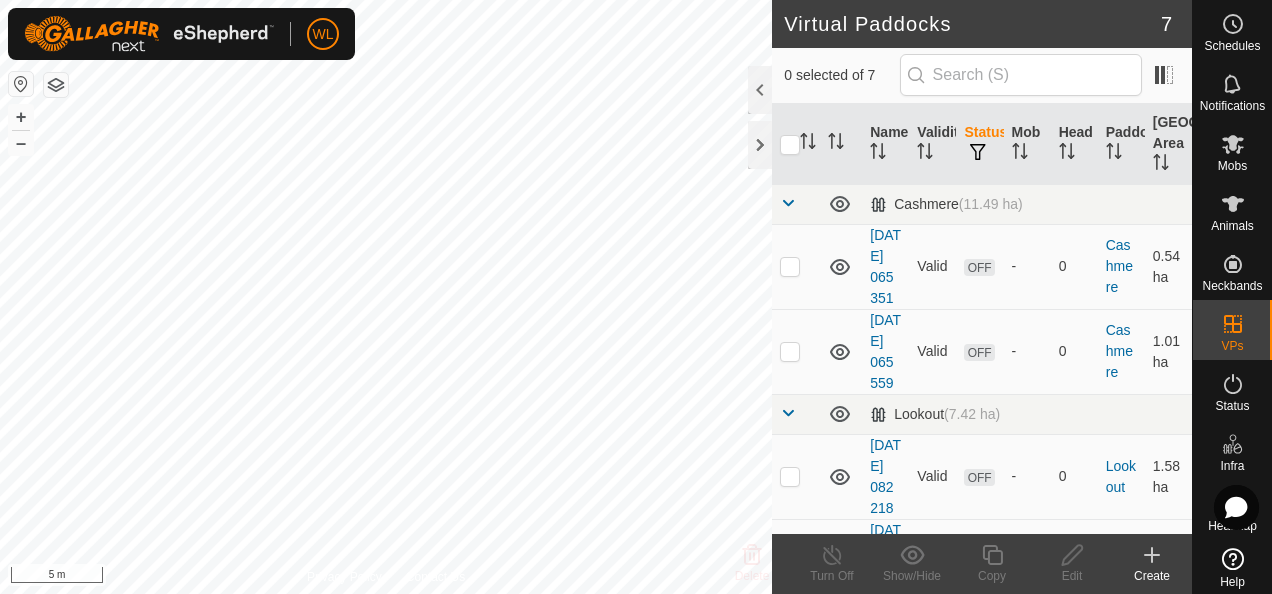 click 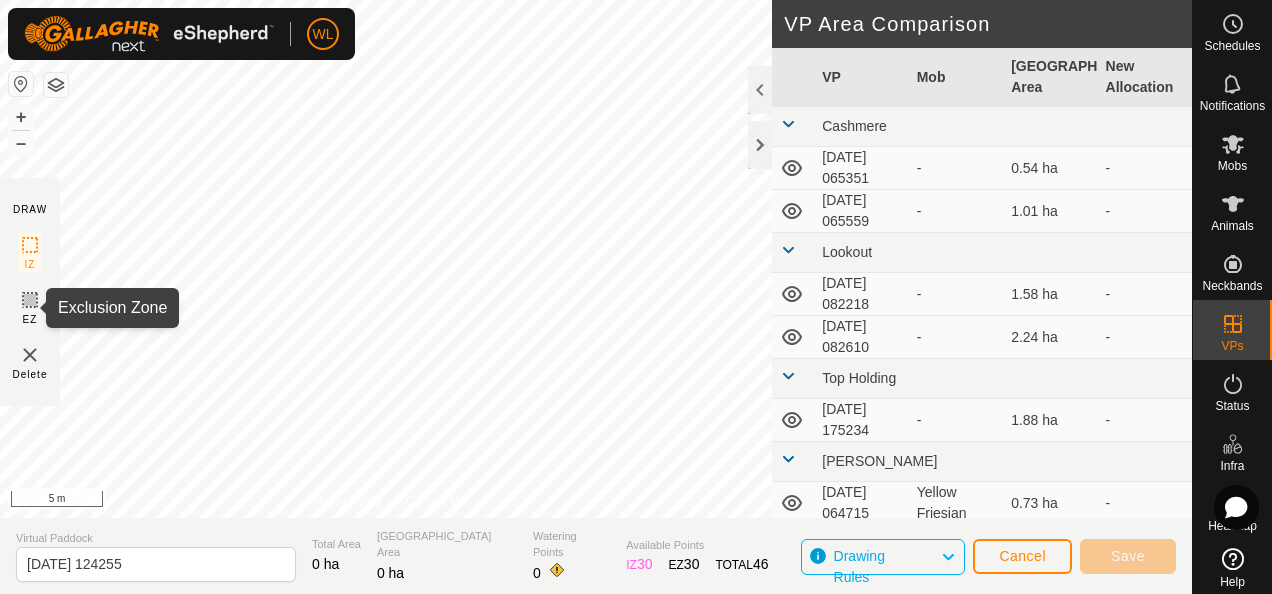 click 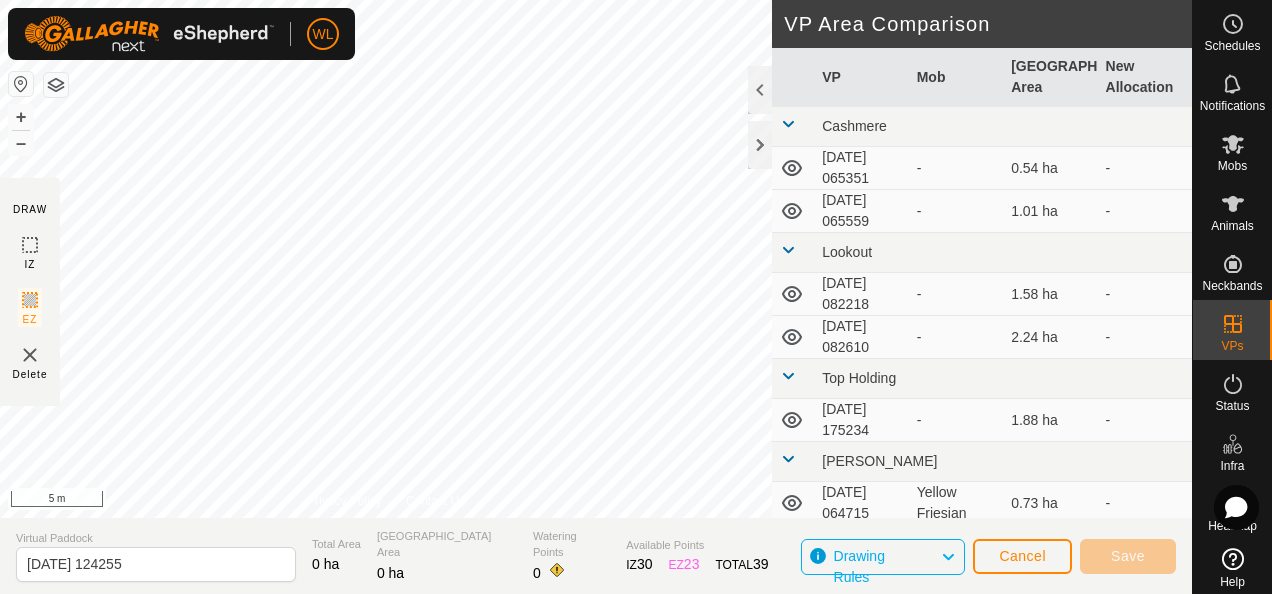 click 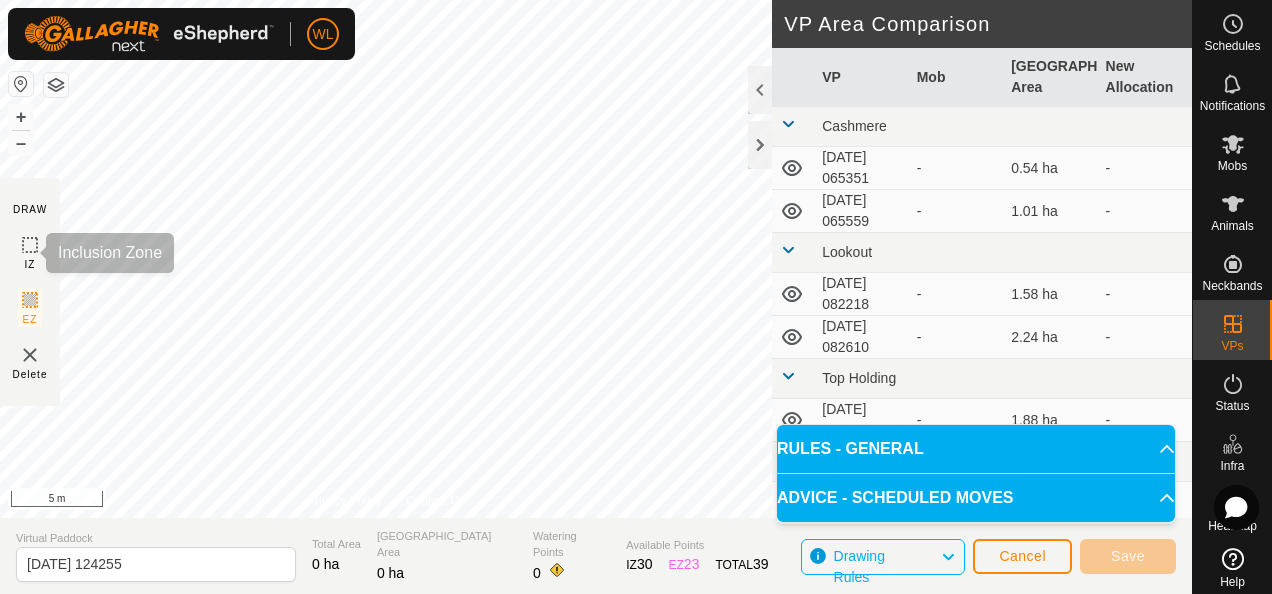 click 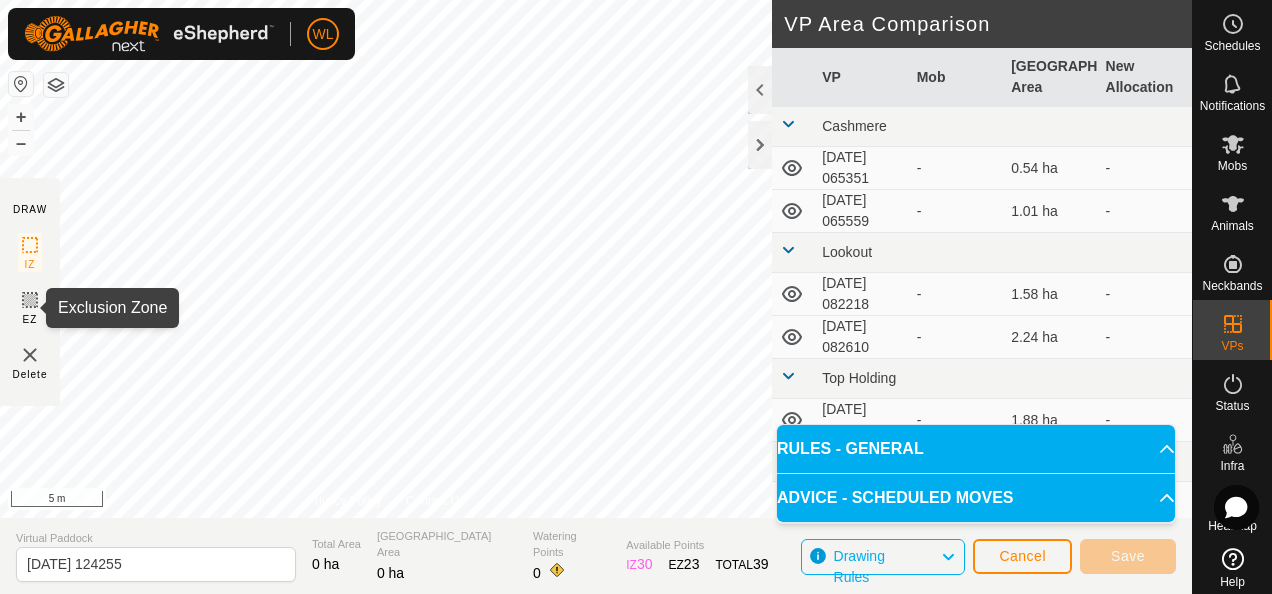 click 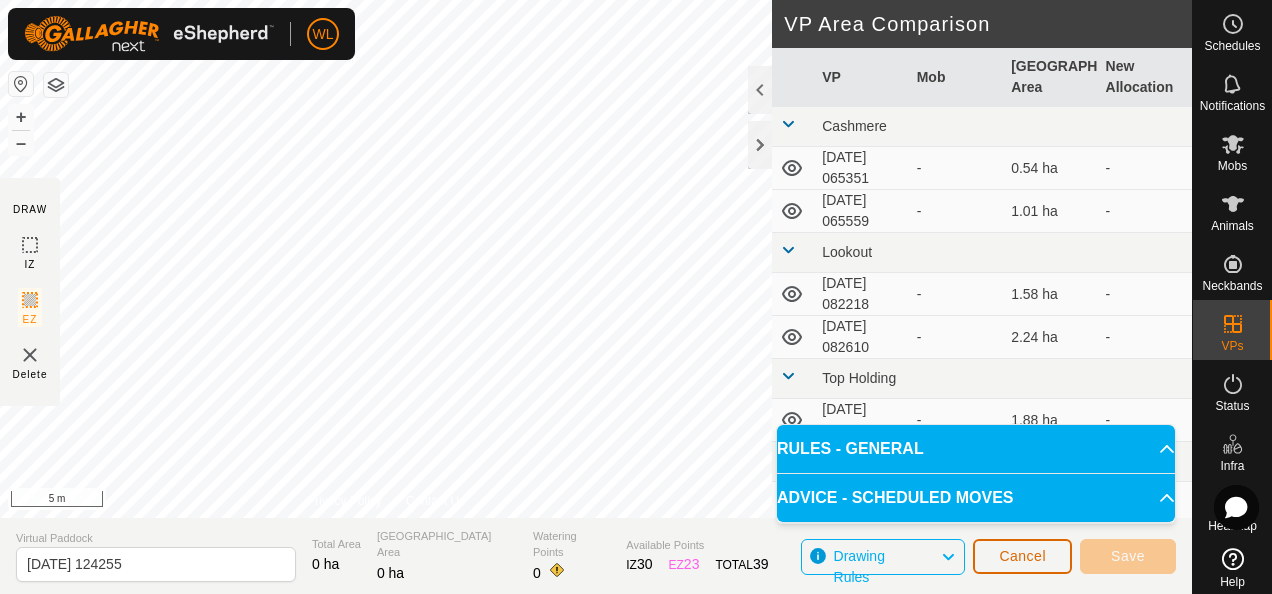 click on "Cancel" 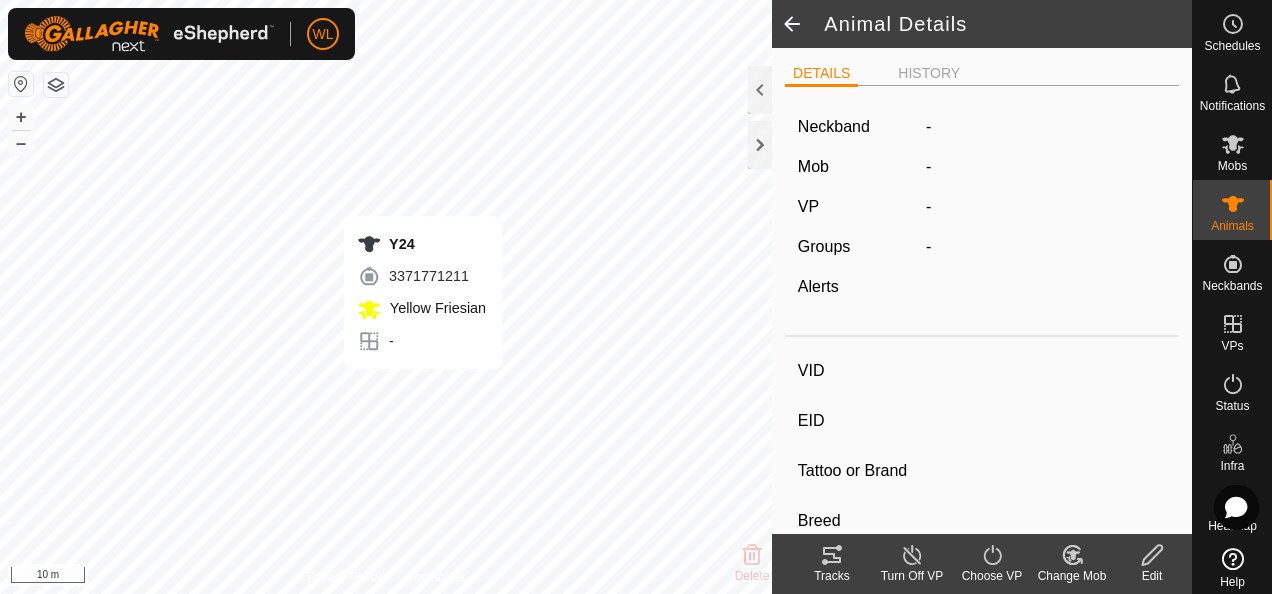 type on "Y24" 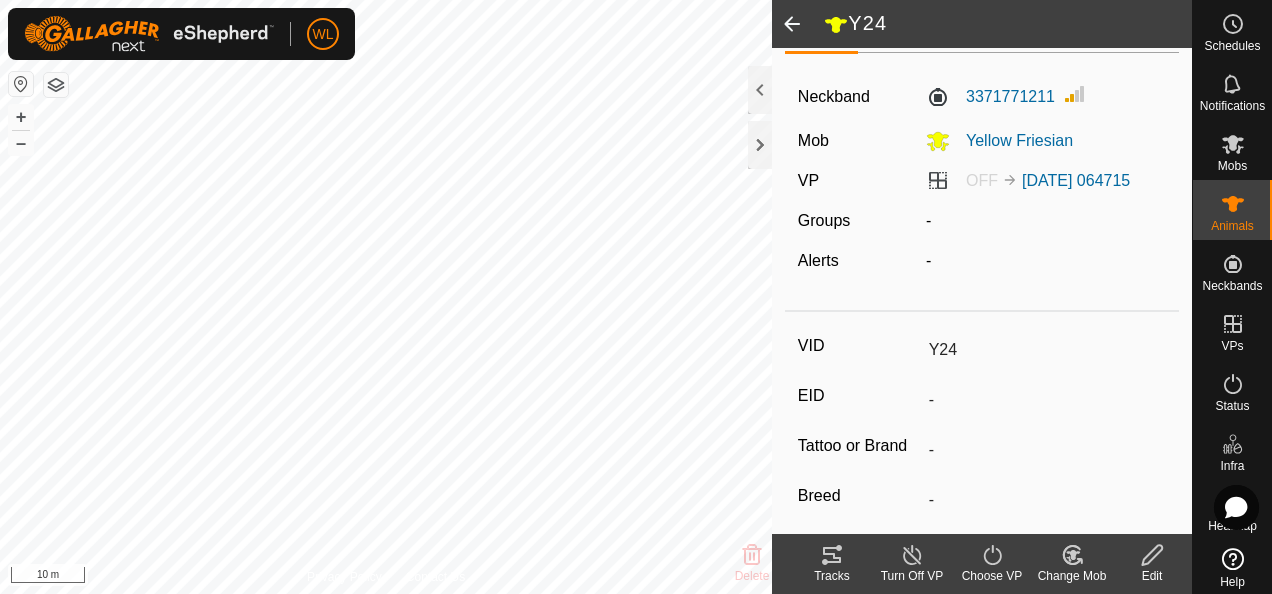 scroll, scrollTop: 0, scrollLeft: 0, axis: both 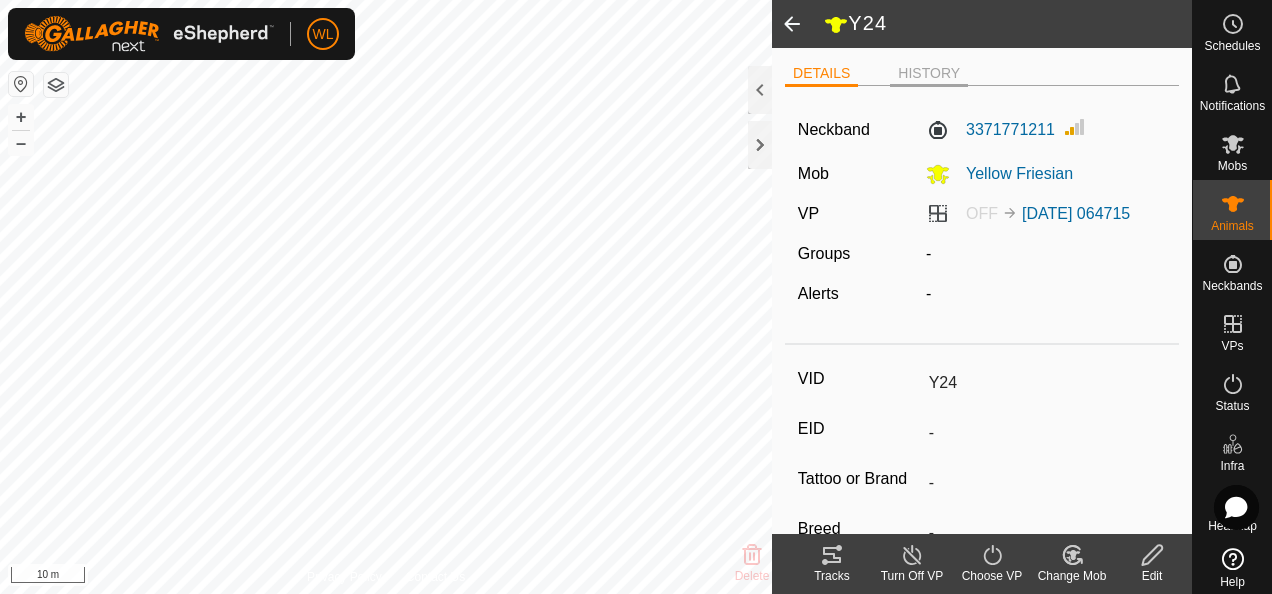 click on "HISTORY" 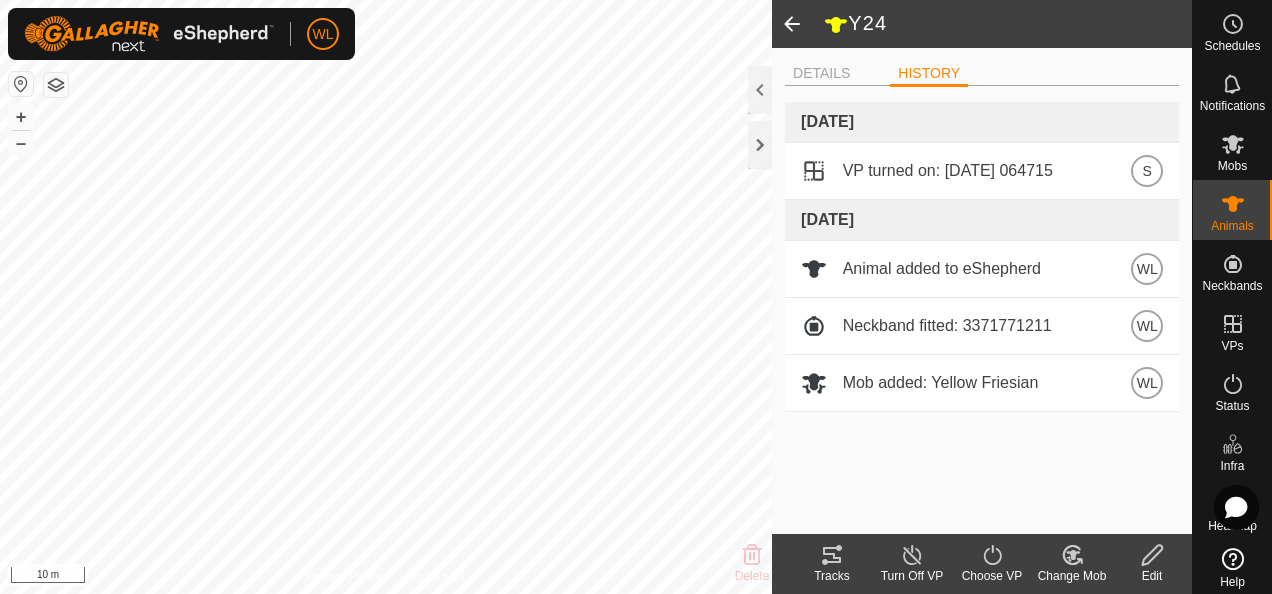 click 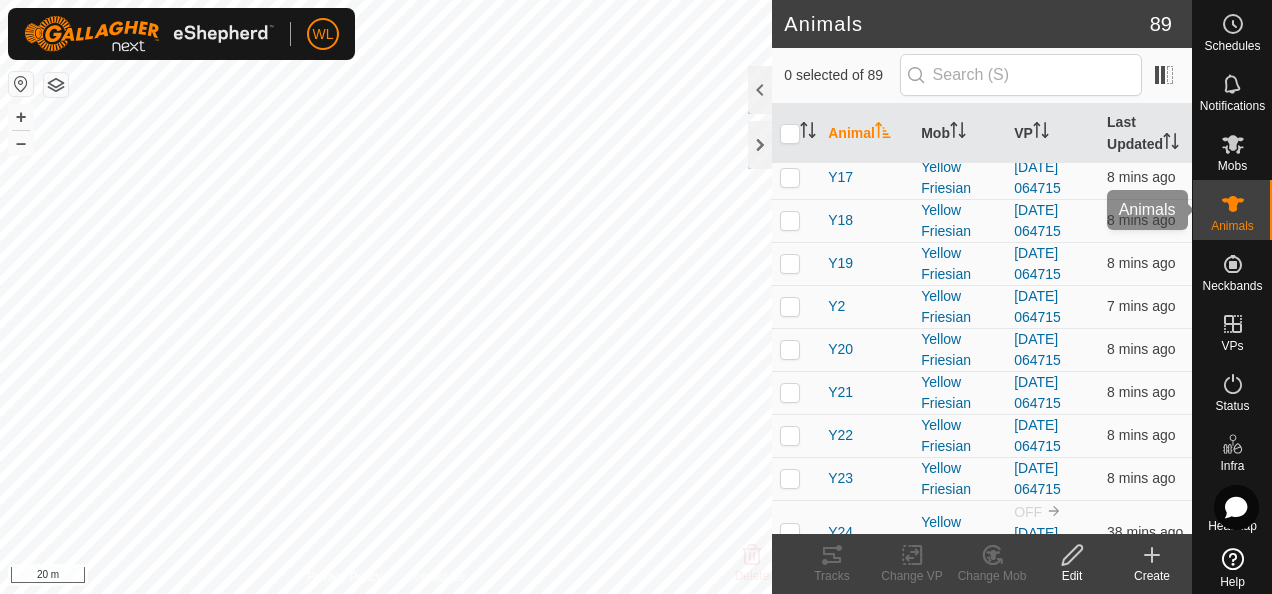 scroll, scrollTop: 2100, scrollLeft: 0, axis: vertical 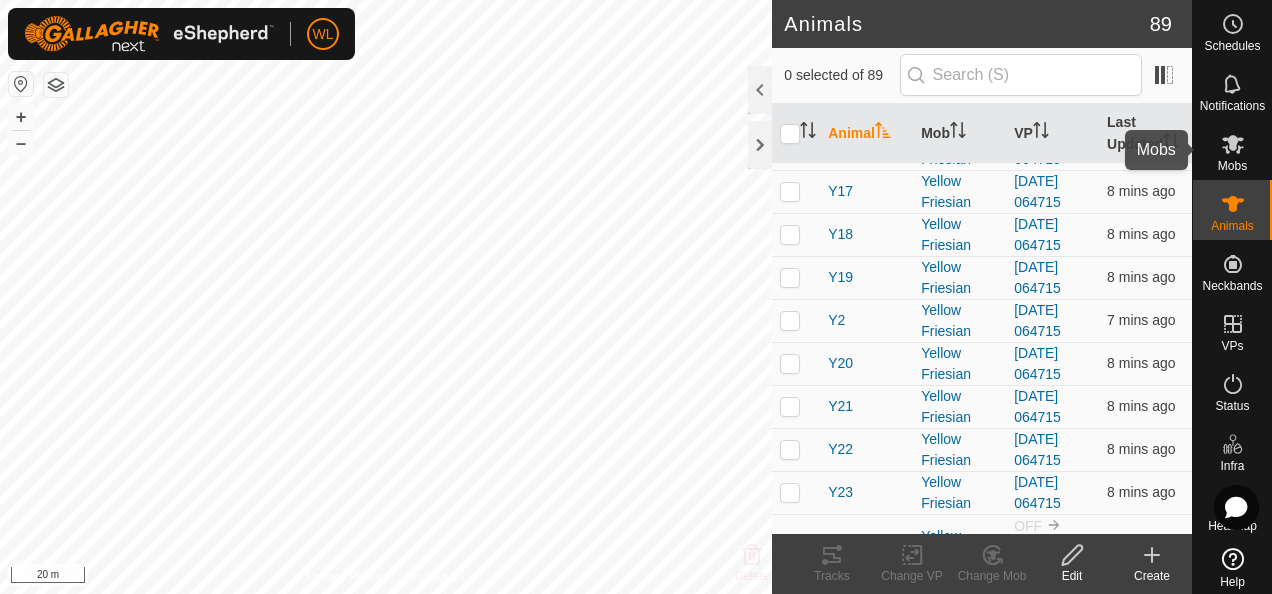 click 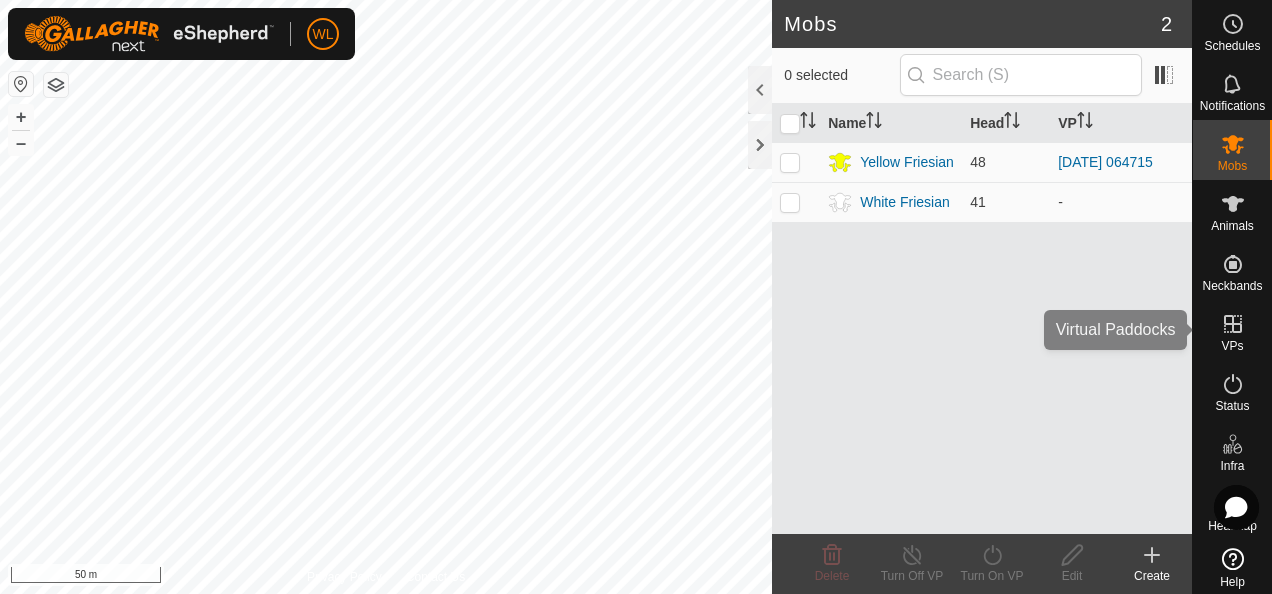click 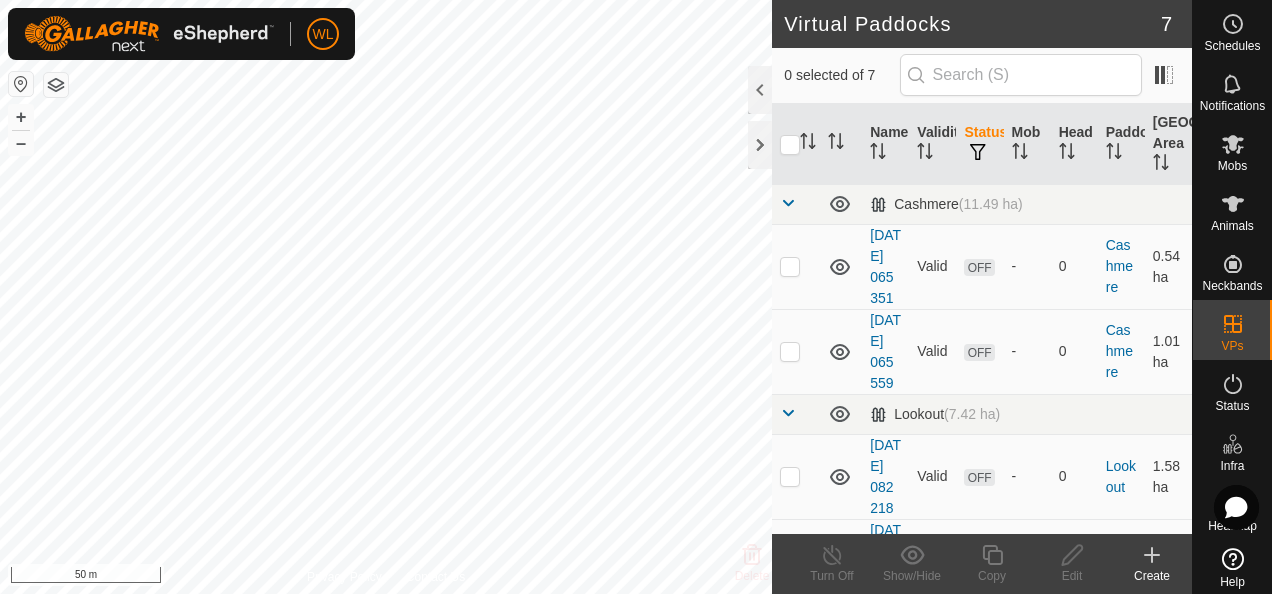 click at bounding box center [788, 203] 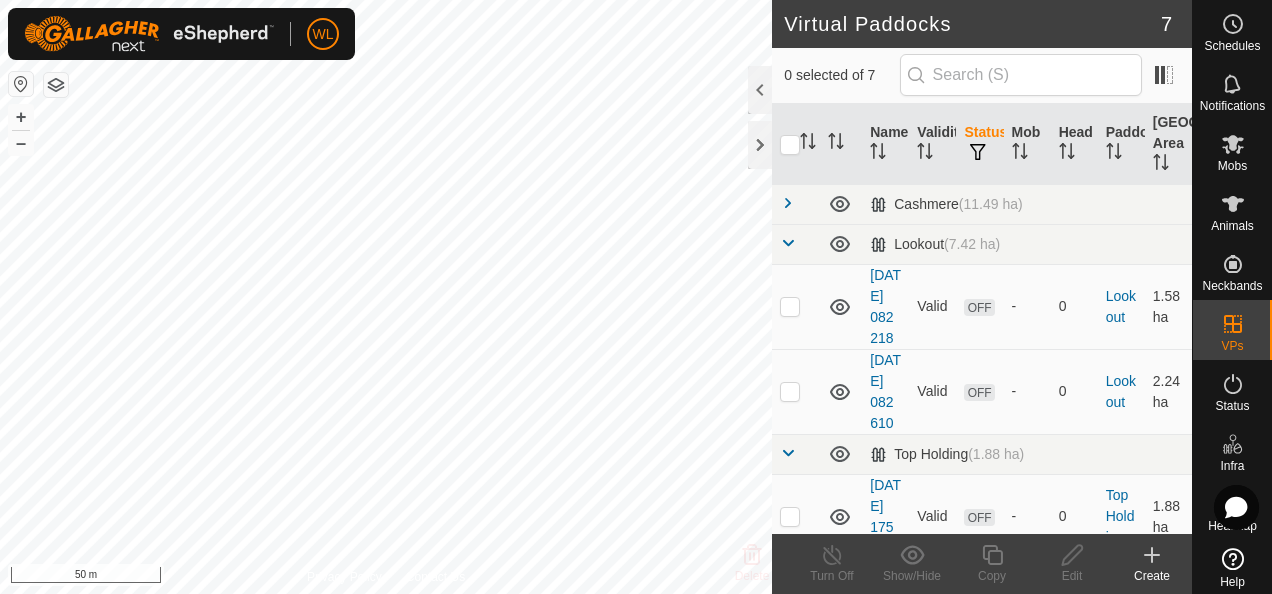 click at bounding box center (788, 243) 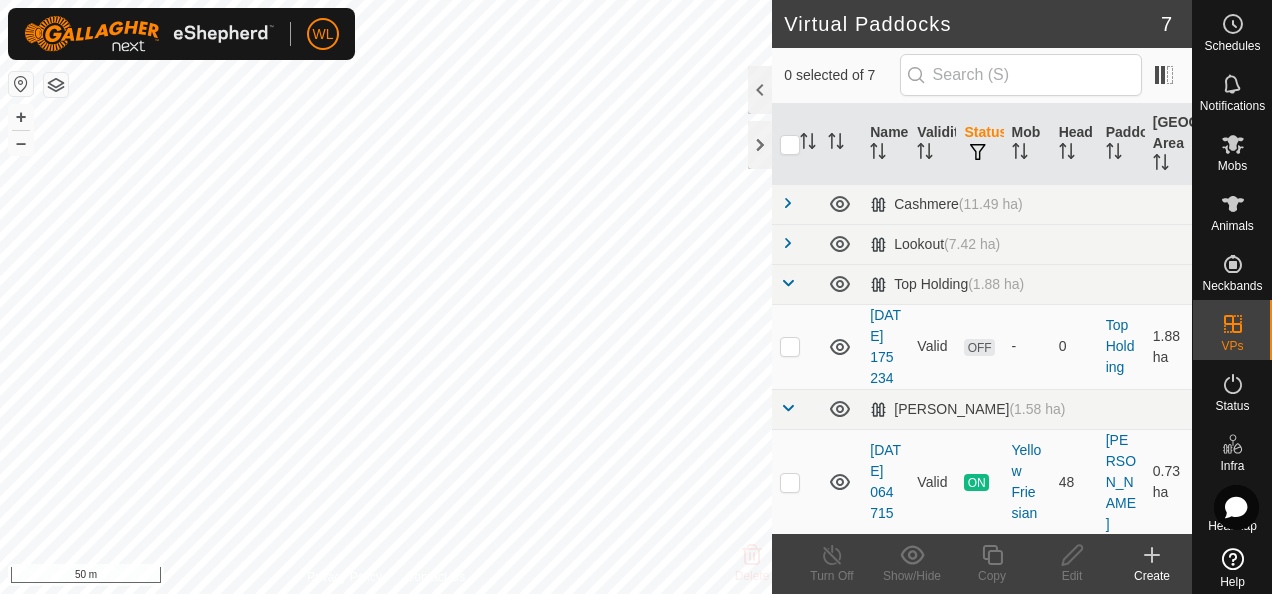 click at bounding box center [788, 283] 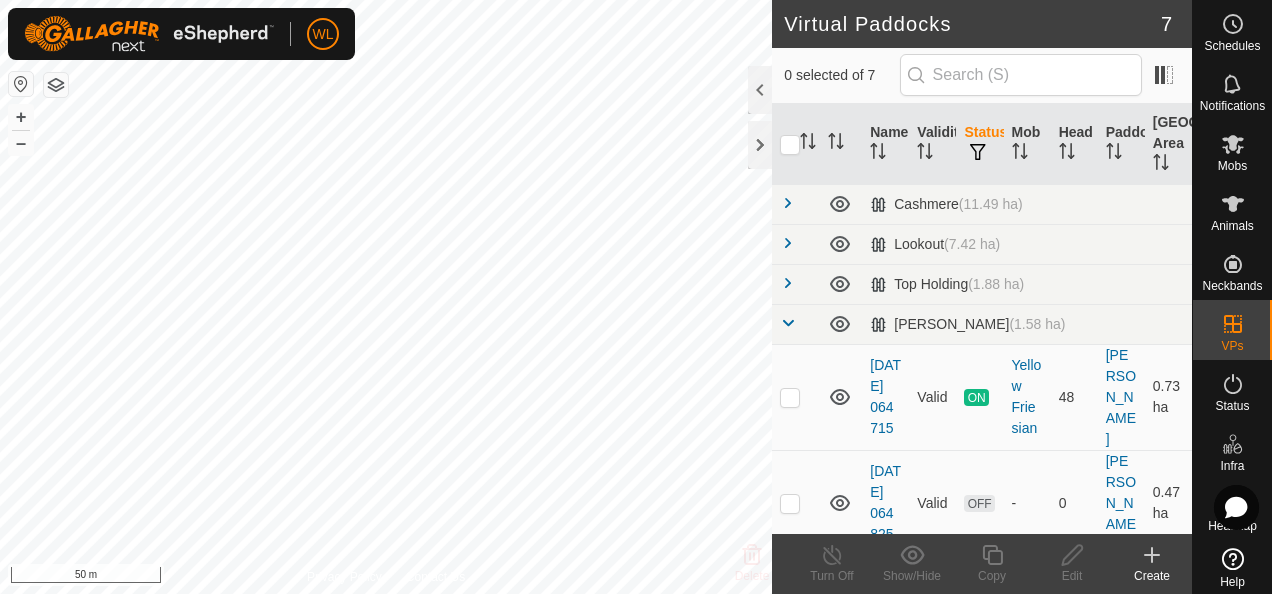 scroll, scrollTop: 62, scrollLeft: 0, axis: vertical 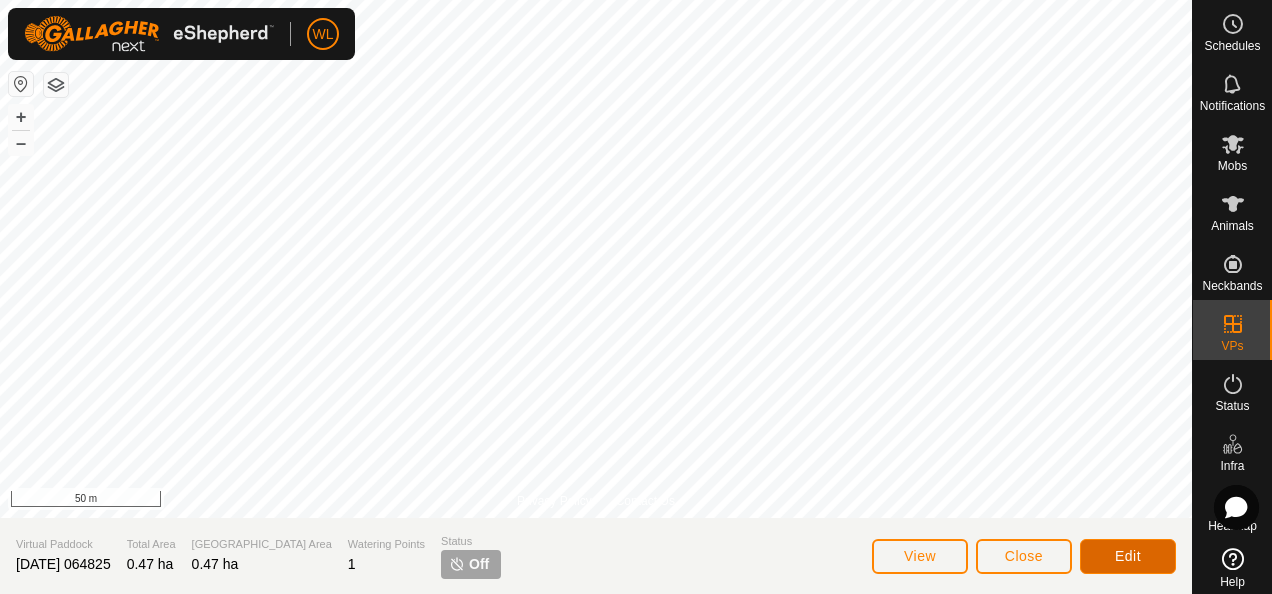 click on "Edit" 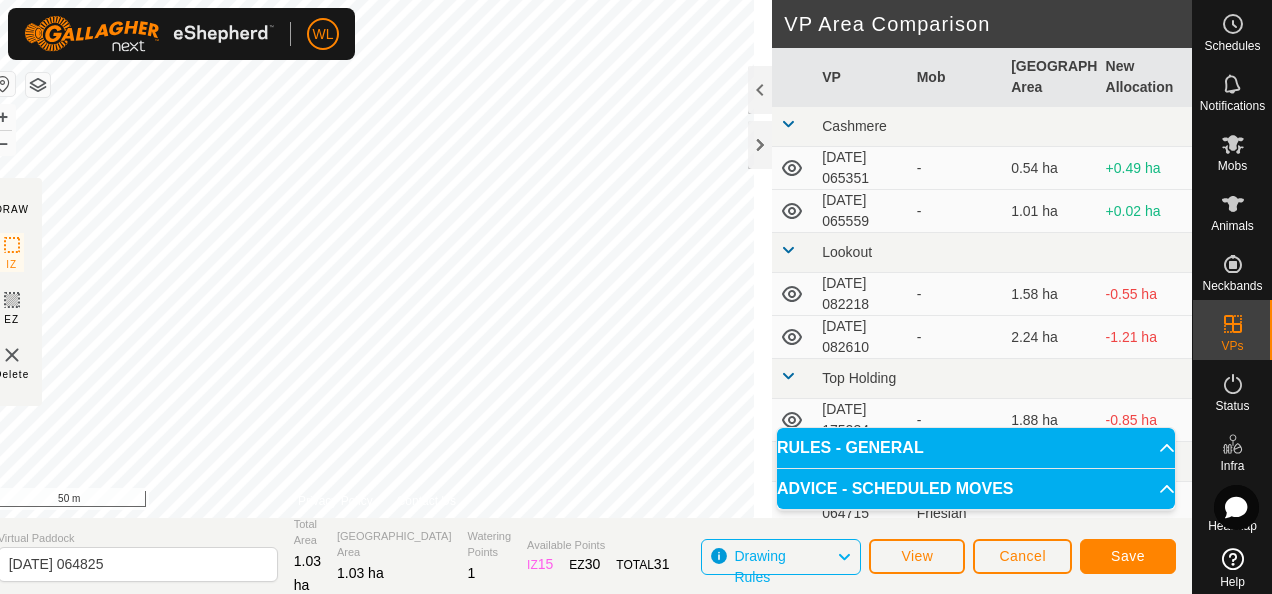 click on "DRAW IZ EZ Delete Privacy Policy Contact Us Segment length must be longer than 5 m  (Current: 4.8 m) . + – ⇧ i 50 m VP Area Comparison     VP   Mob   [GEOGRAPHIC_DATA] Area   New Allocation  Cashmere  [DATE] 065351  -  0.54 ha  +0.49 ha  [DATE] 065559  -  1.01 ha  +0.02 ha Lookout  [DATE] 082218  -  1.58 ha  -0.55 ha  [DATE] 082610  -  2.24 ha  -1.21 ha Top Holding  [DATE] 175234  -  1.88 ha  -0.85 [PERSON_NAME]   [DATE] 064715   Yellow Friesian   0.73 ha  +0.3 ha" 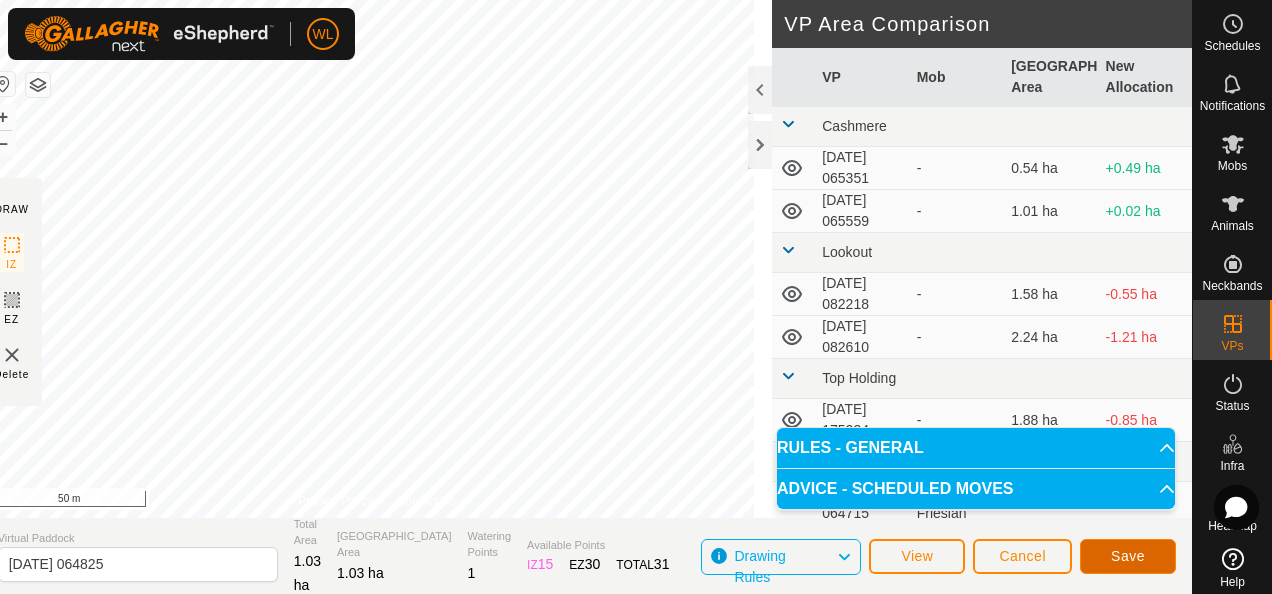 click on "Save" 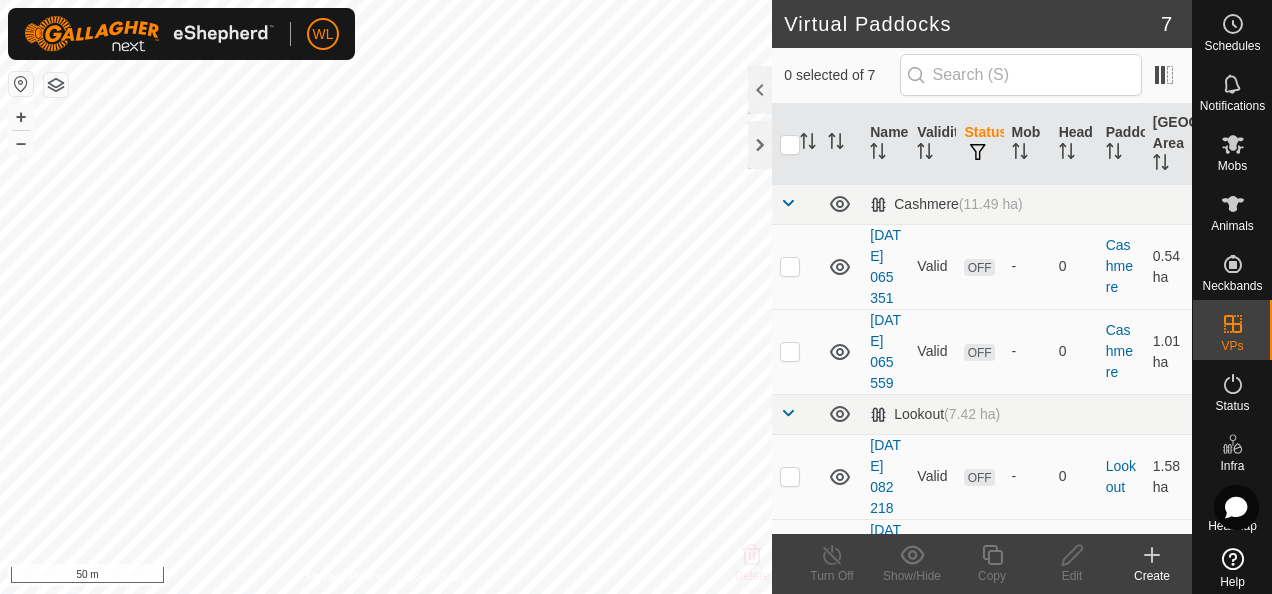 click 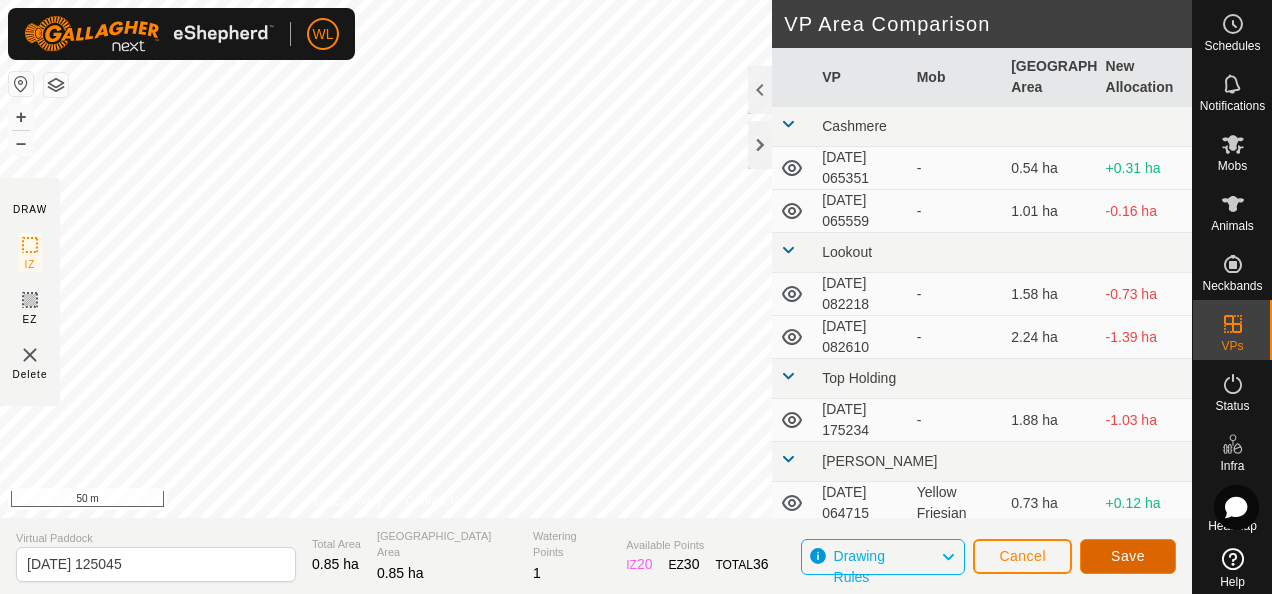 click on "Save" 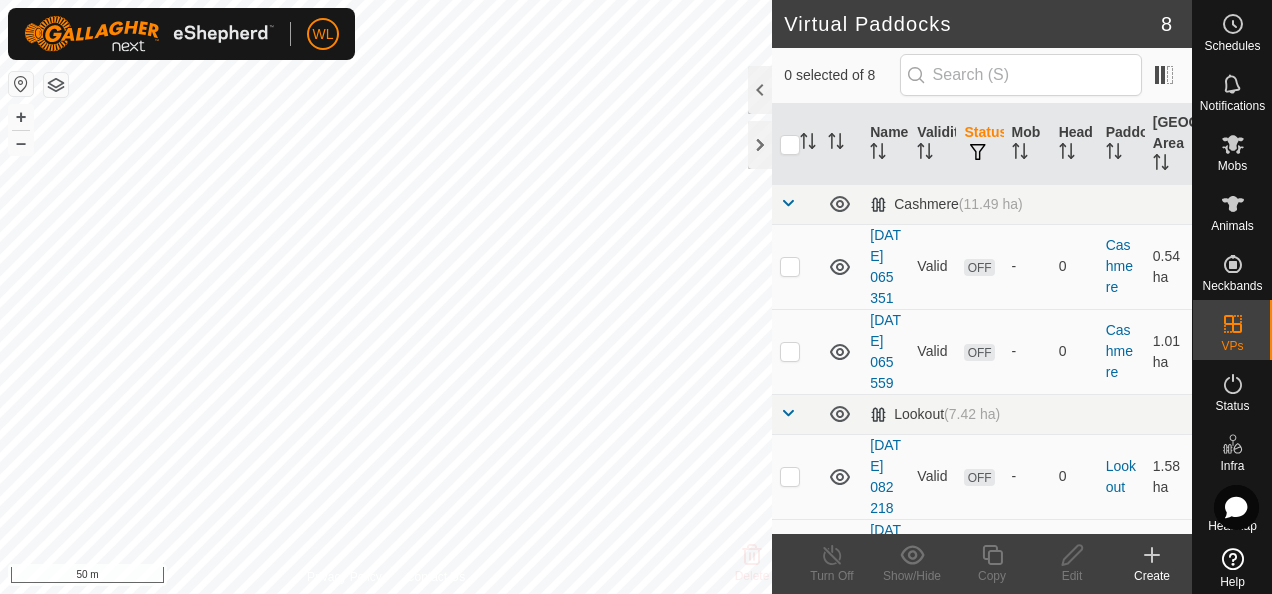 click at bounding box center [788, 203] 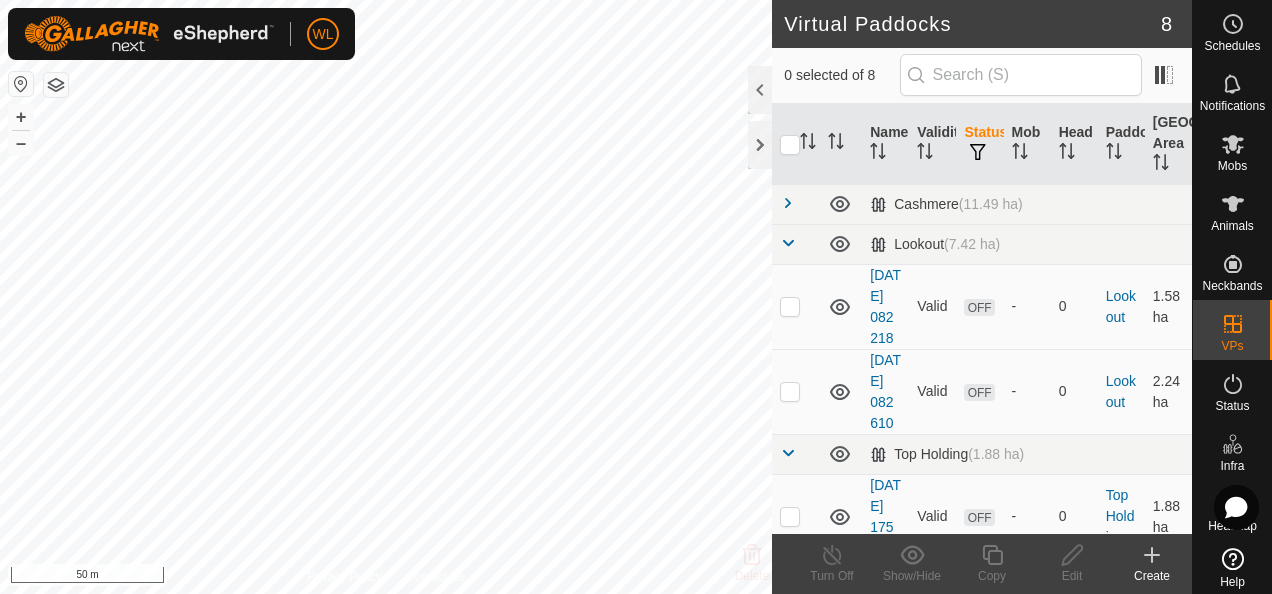 click at bounding box center [788, 243] 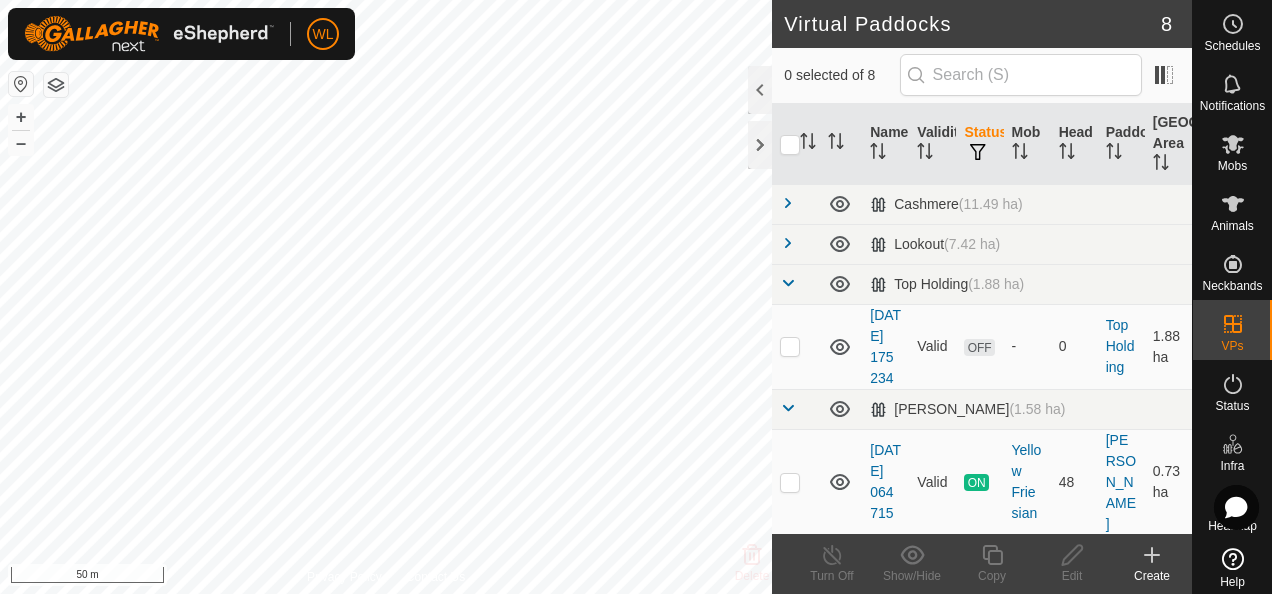 click at bounding box center [788, 283] 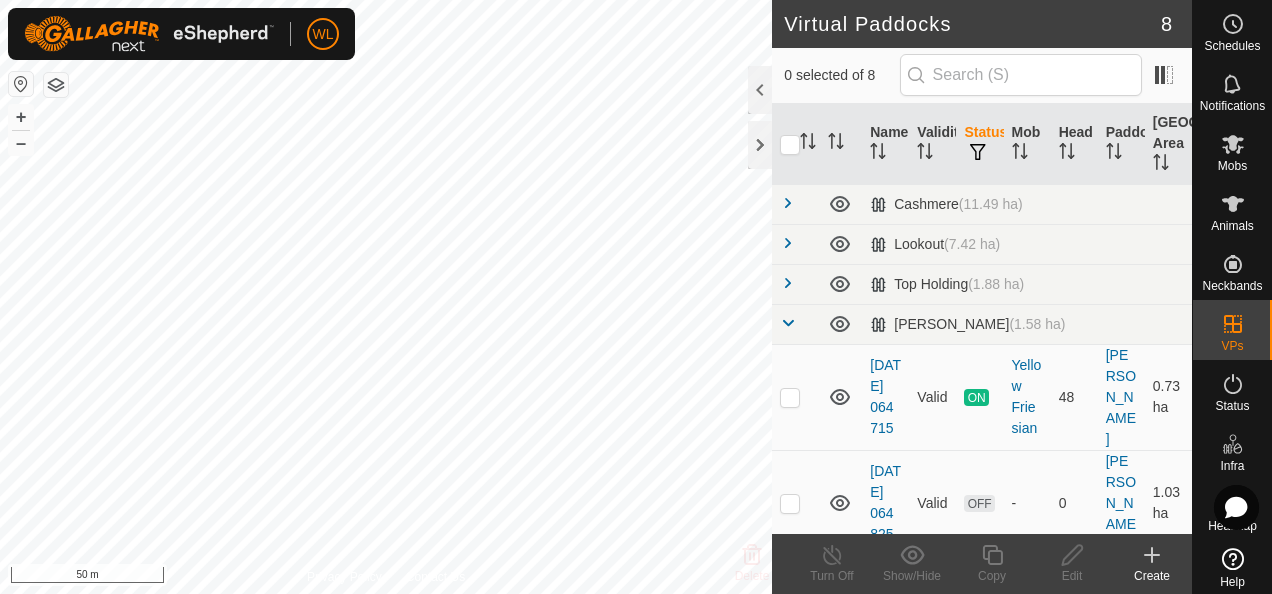 click at bounding box center (788, 323) 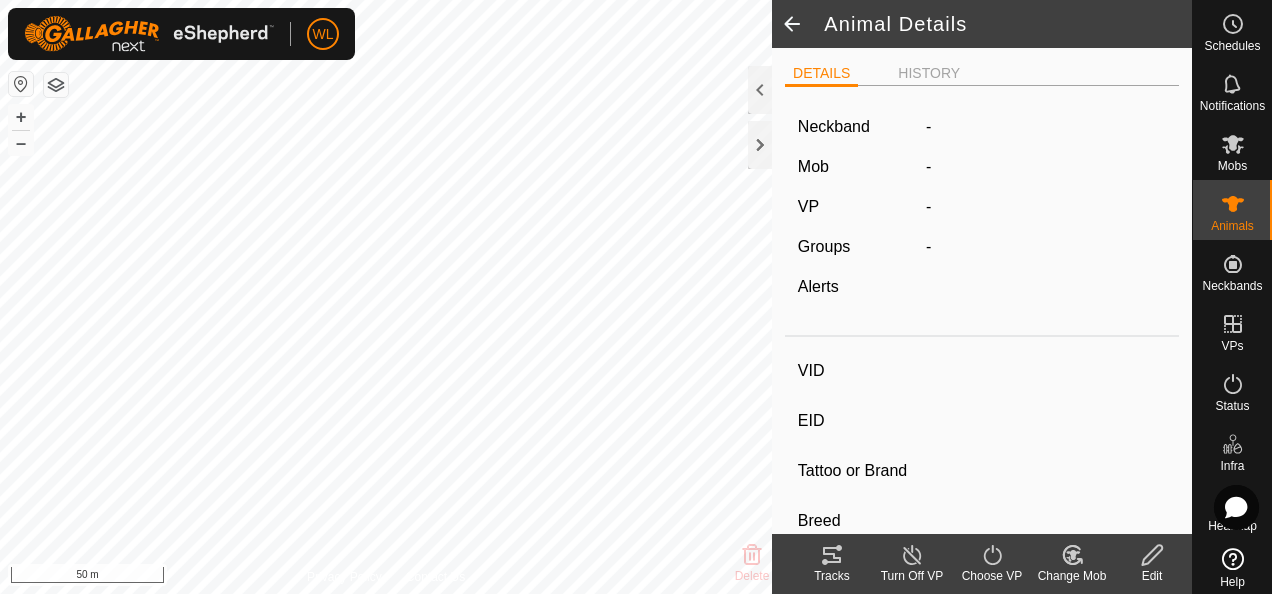type on "Y24" 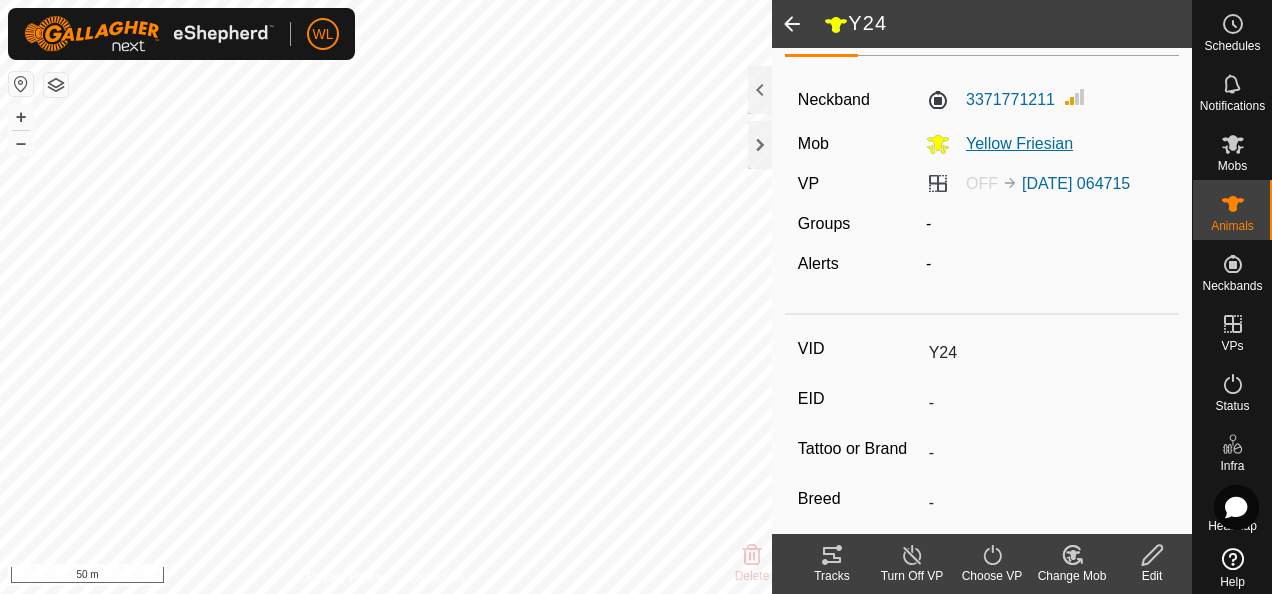 scroll, scrollTop: 0, scrollLeft: 0, axis: both 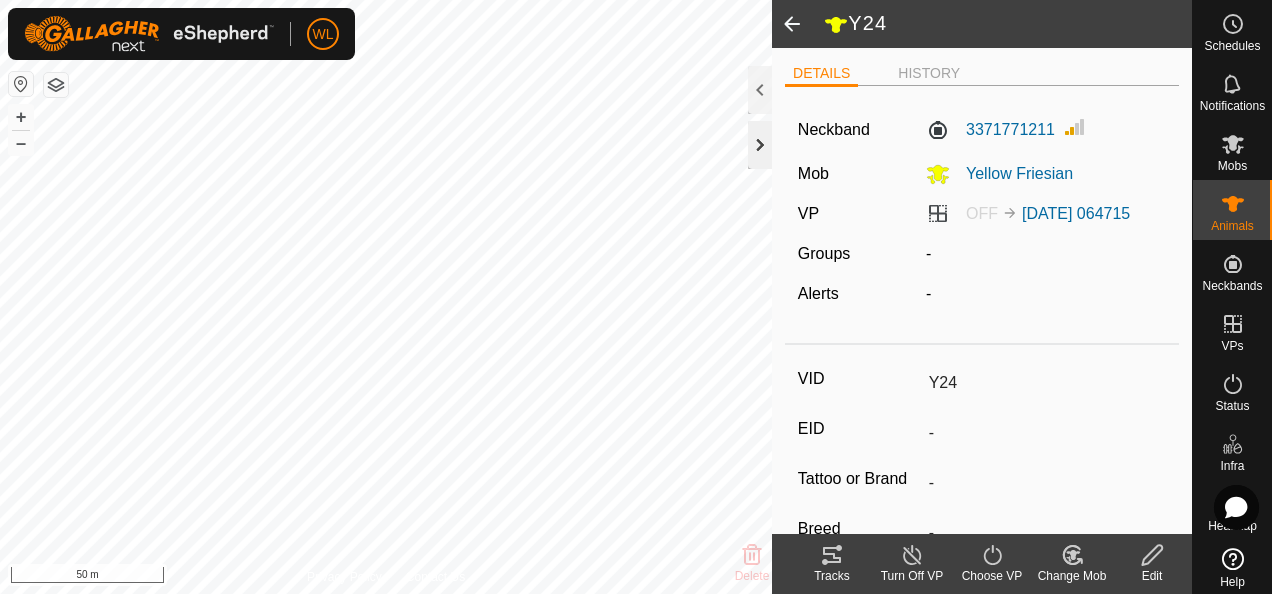 click 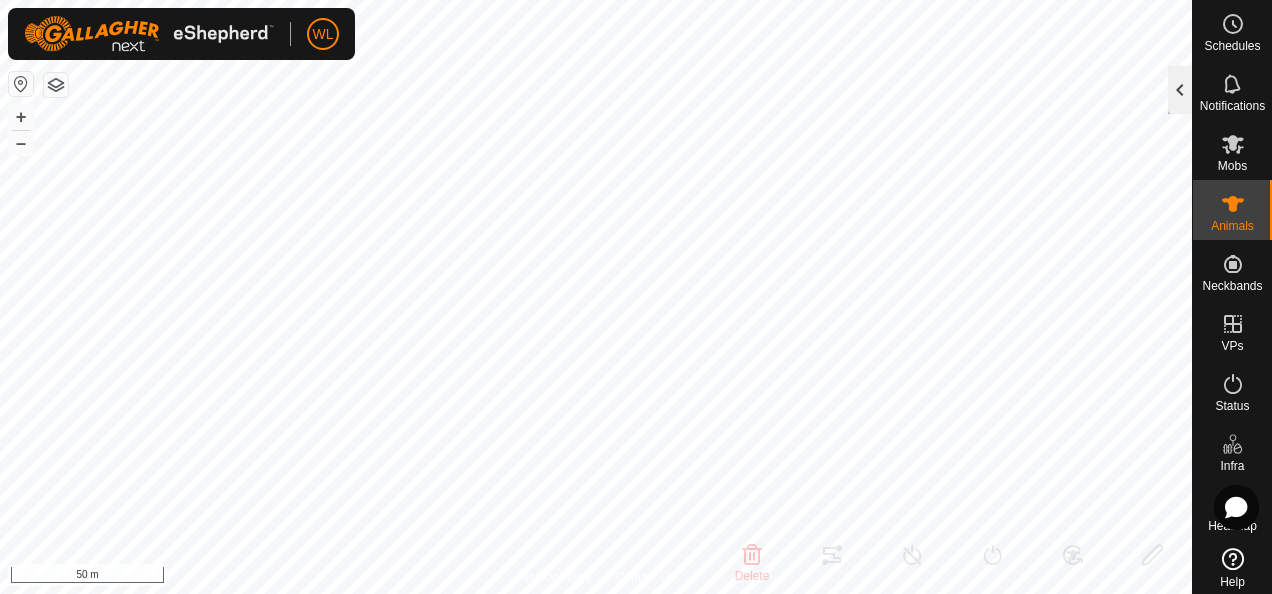 click 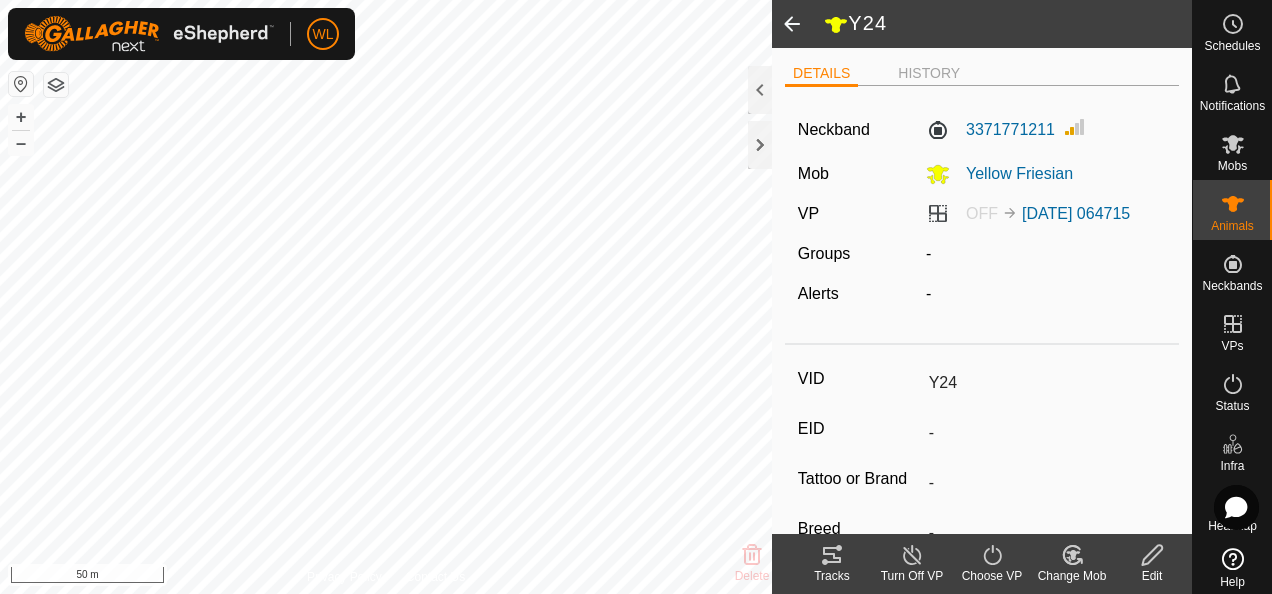 click 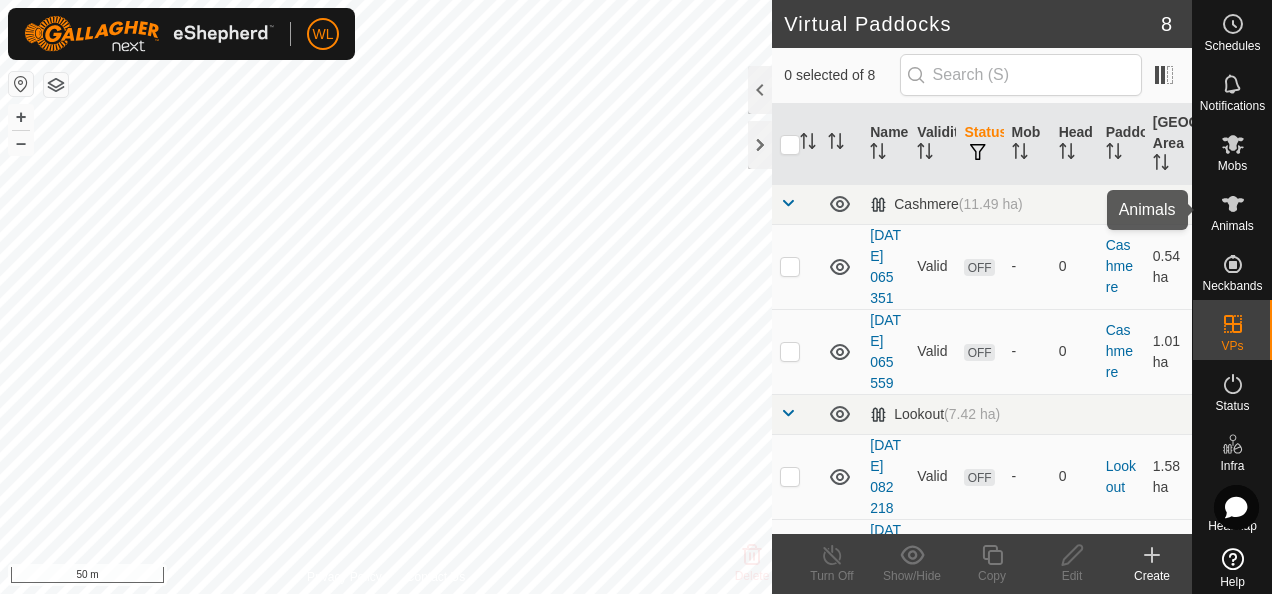 click 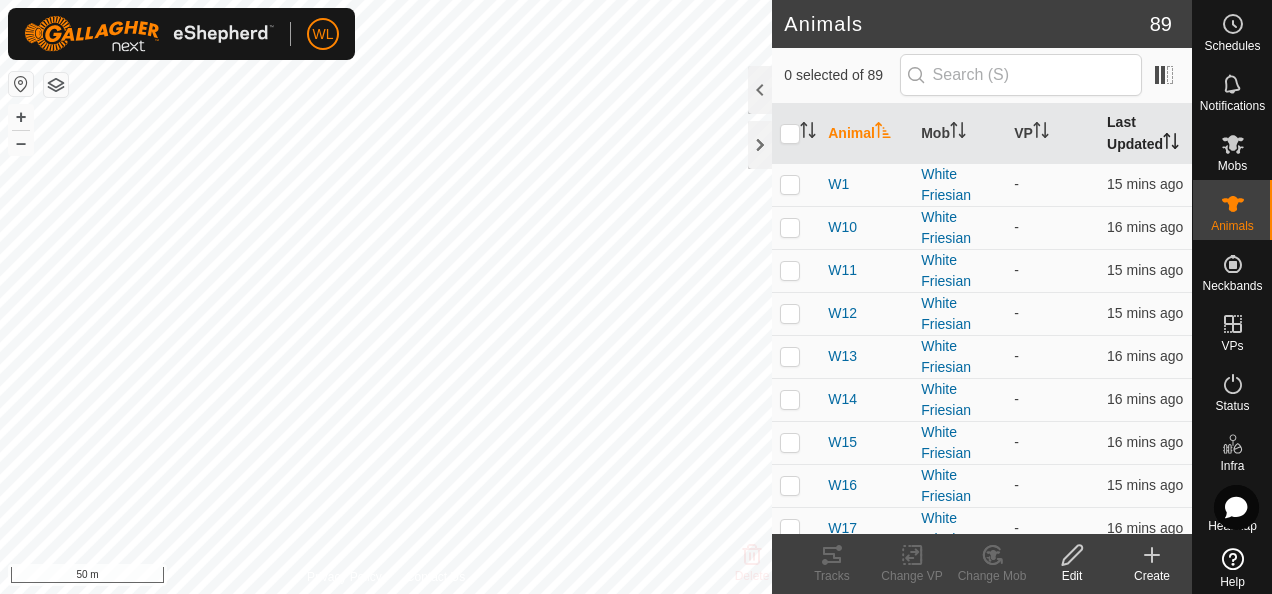click on "Last Updated" at bounding box center (1145, 134) 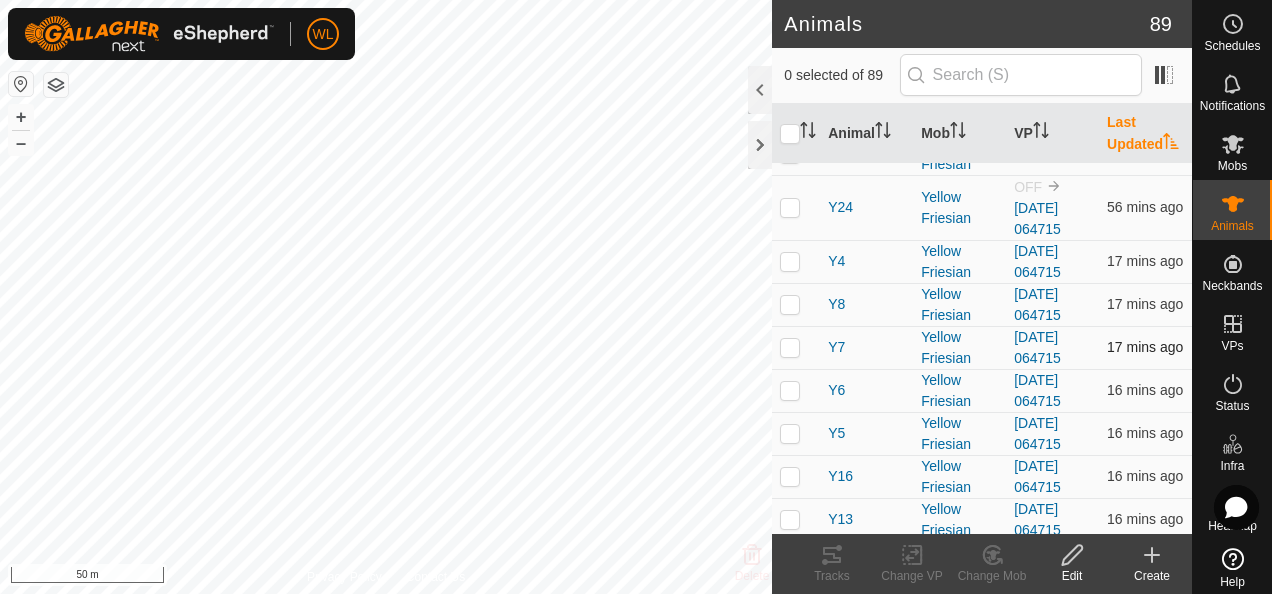 scroll, scrollTop: 0, scrollLeft: 0, axis: both 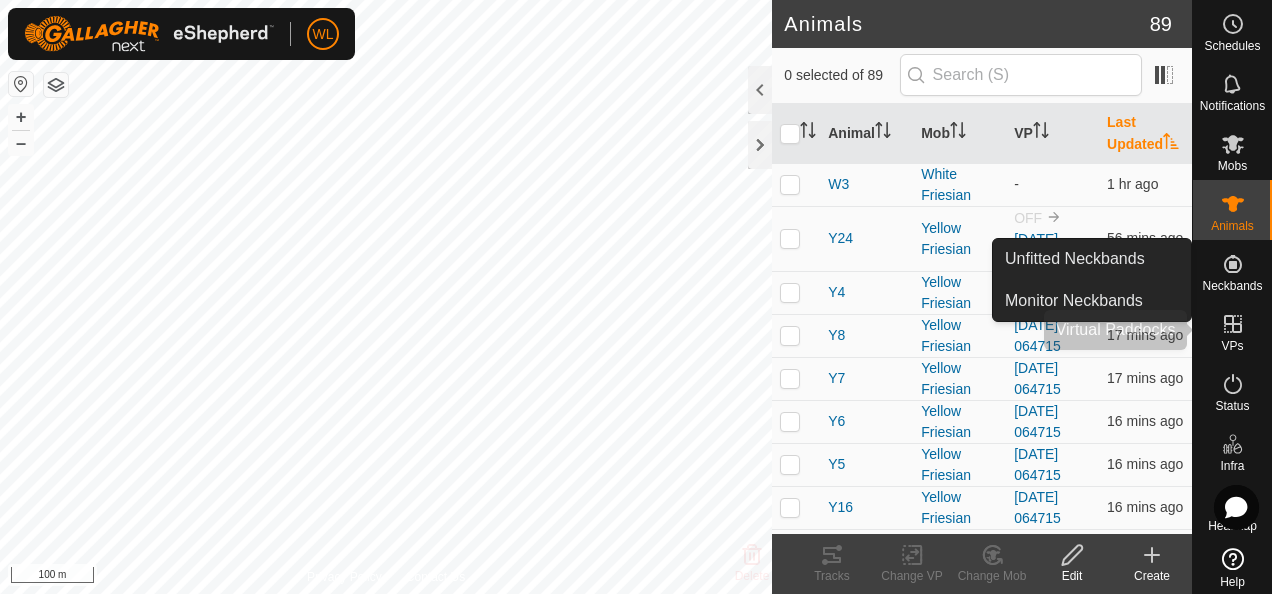 click 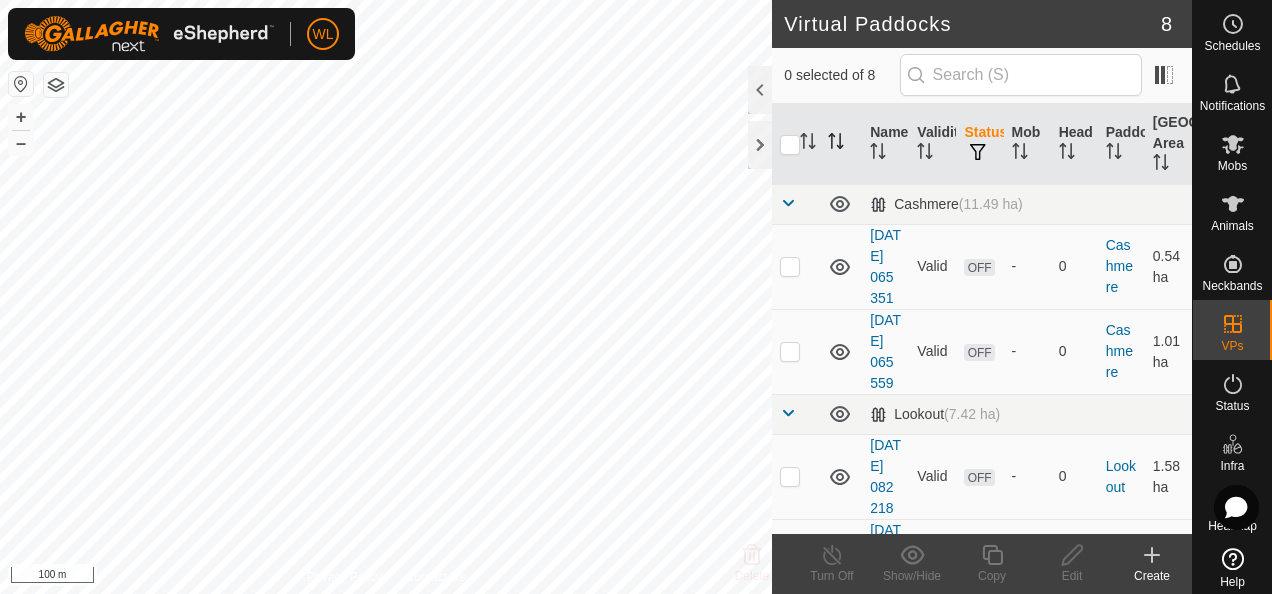 click 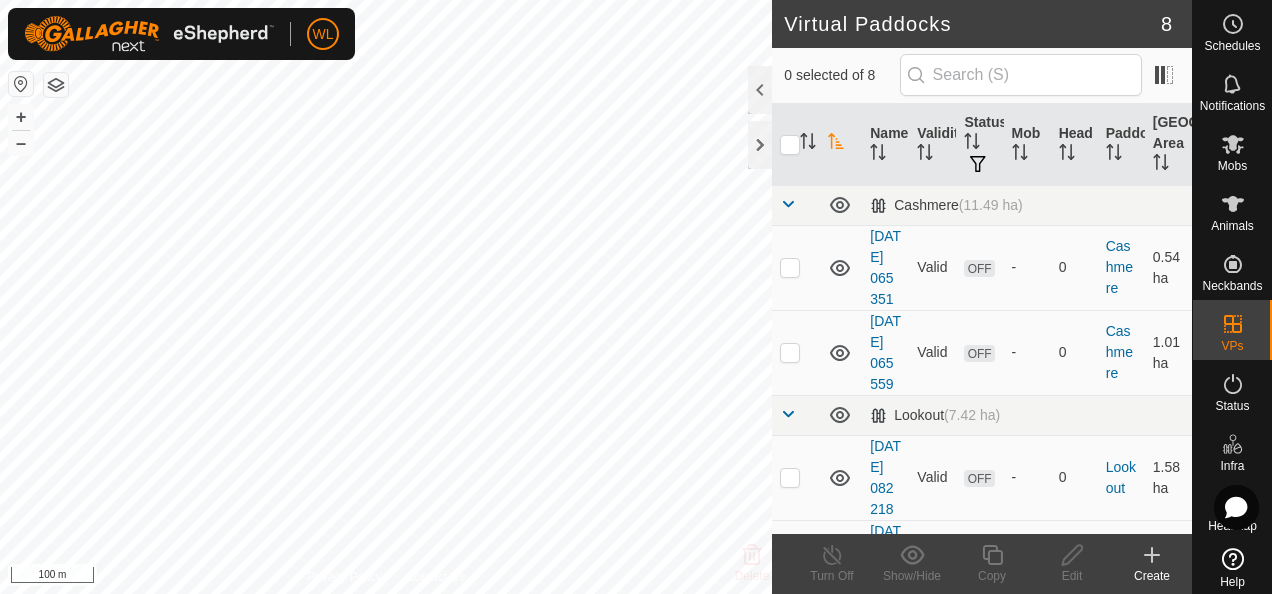 click 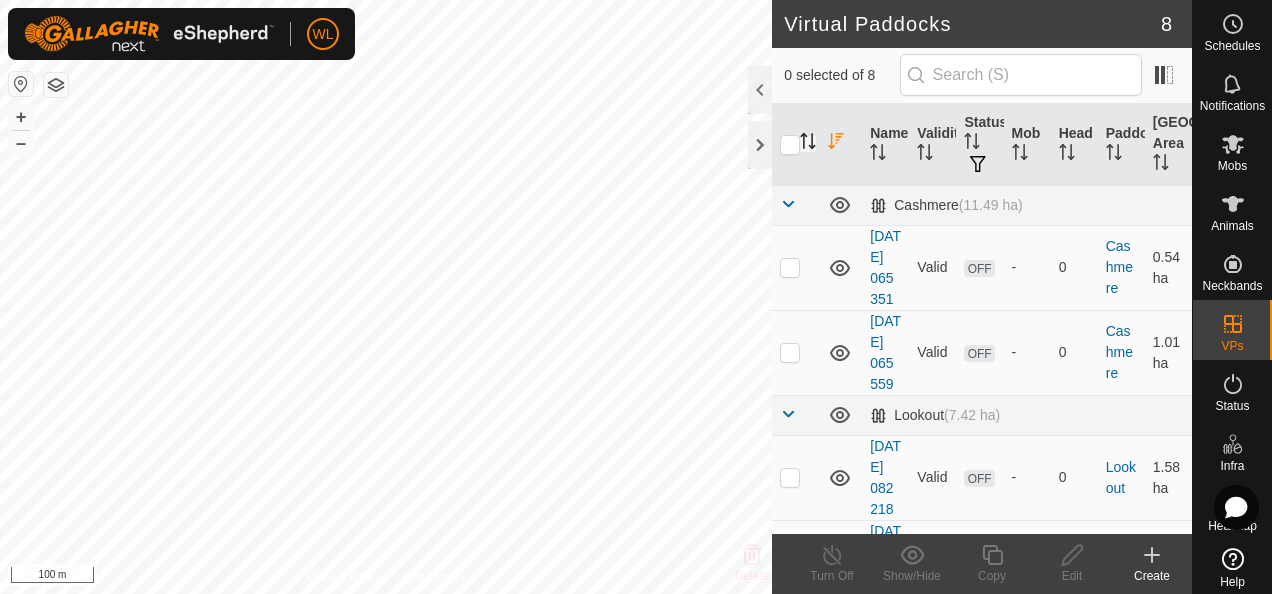 click 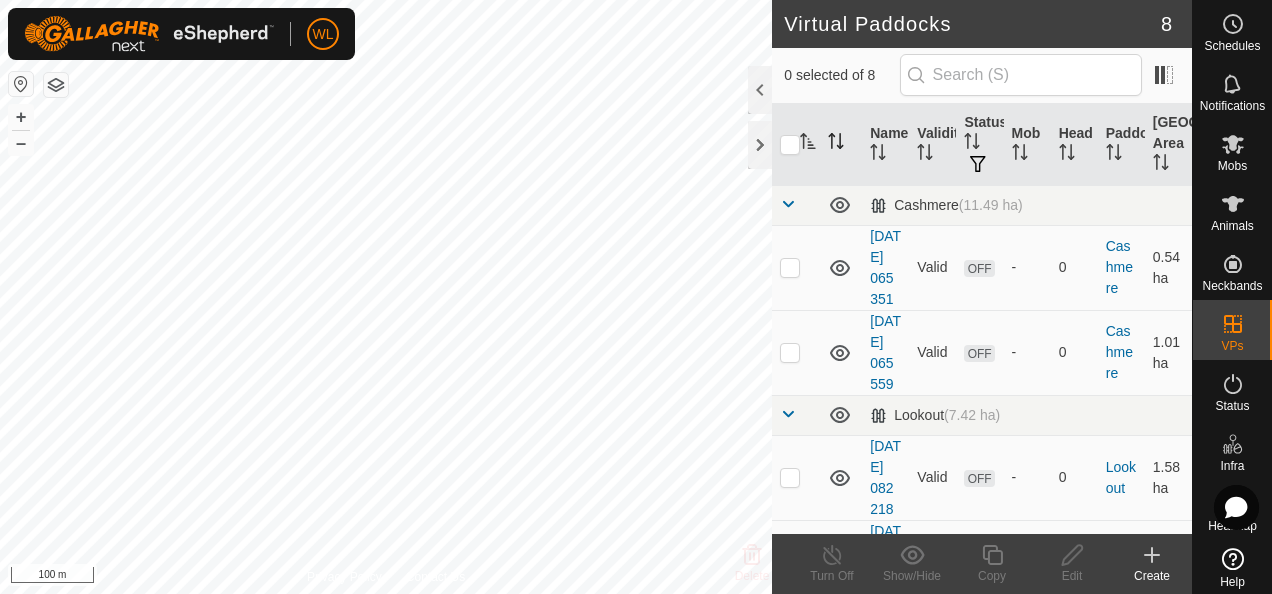 click 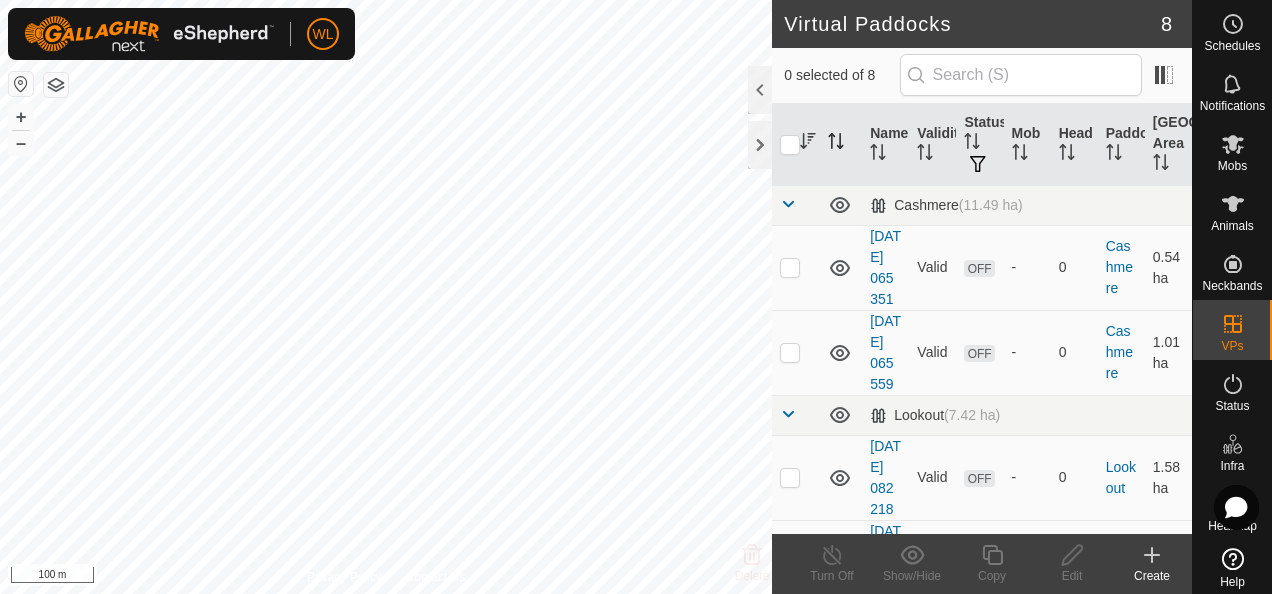 click 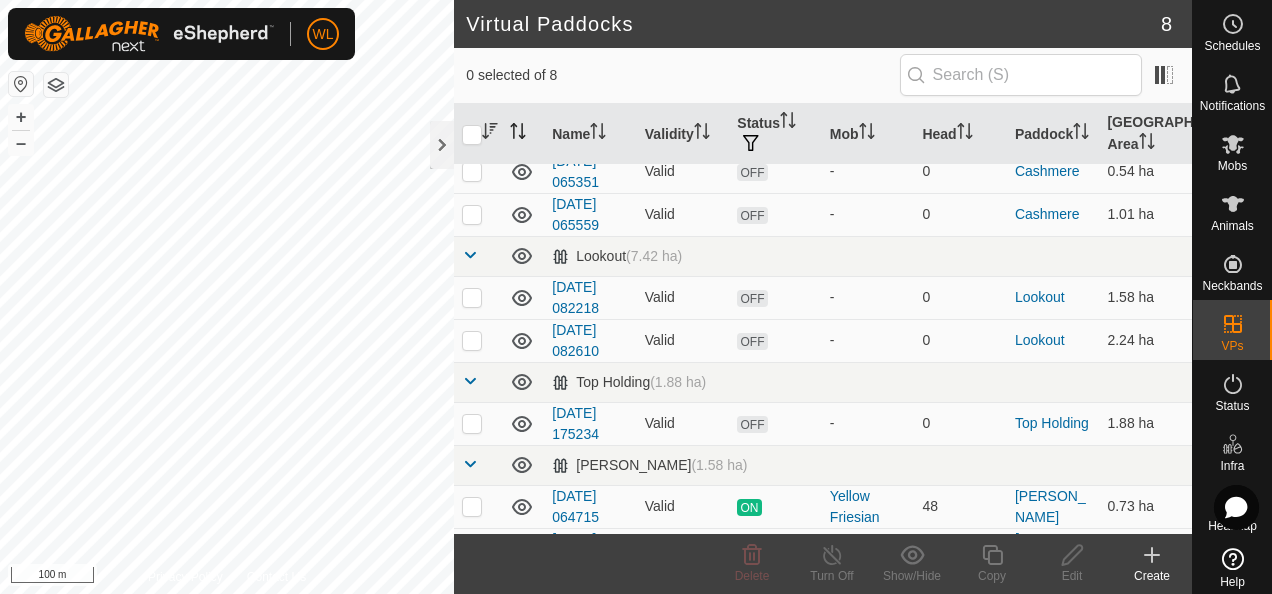 scroll, scrollTop: 130, scrollLeft: 0, axis: vertical 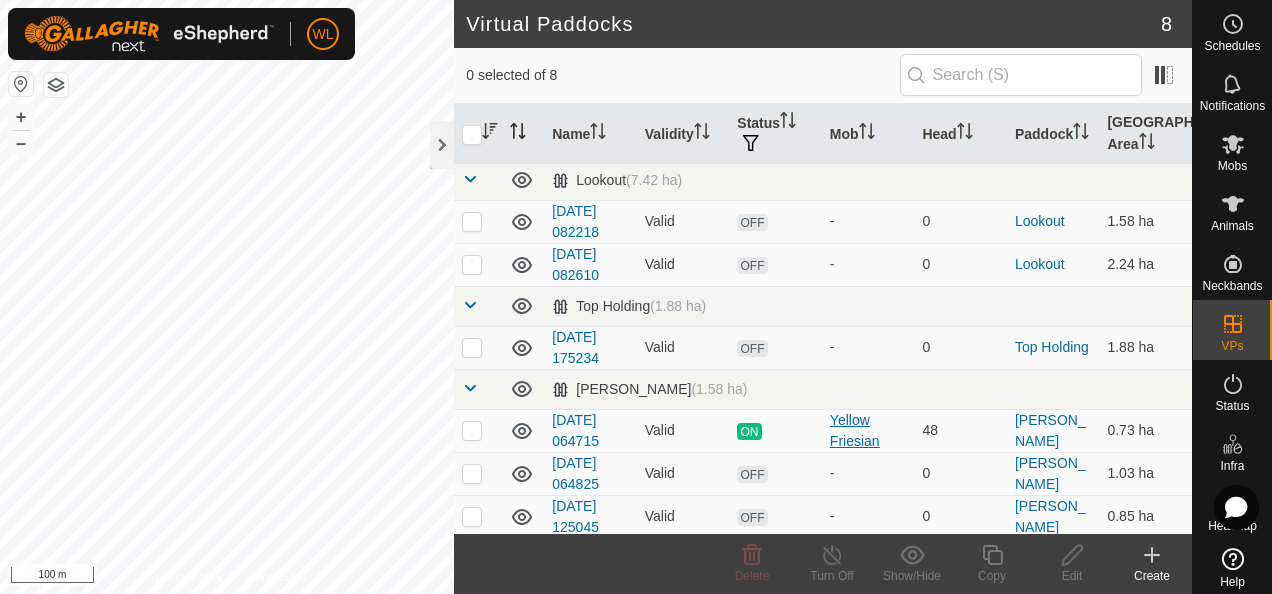 click on "Yellow Friesian" at bounding box center [868, 431] 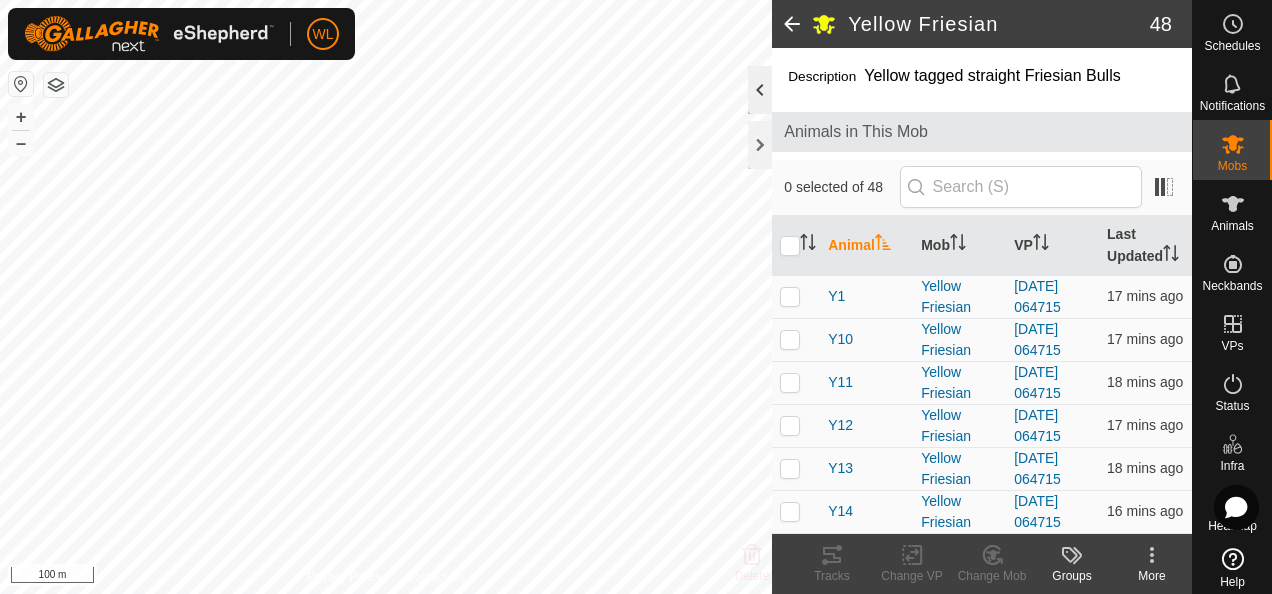click 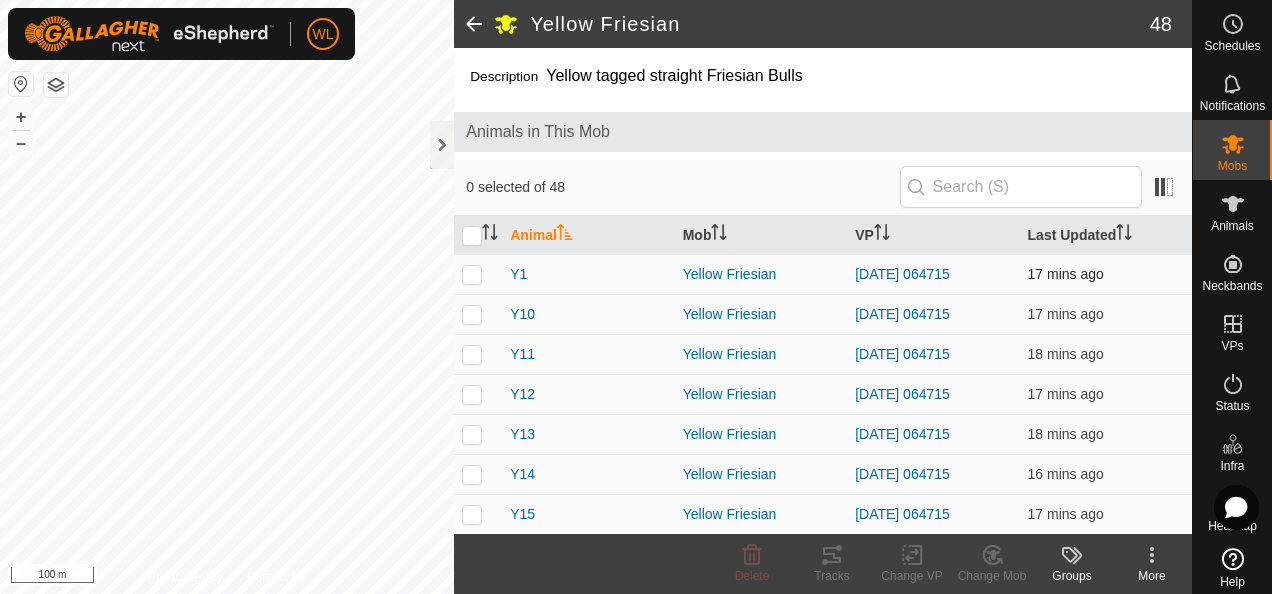 scroll, scrollTop: 300, scrollLeft: 0, axis: vertical 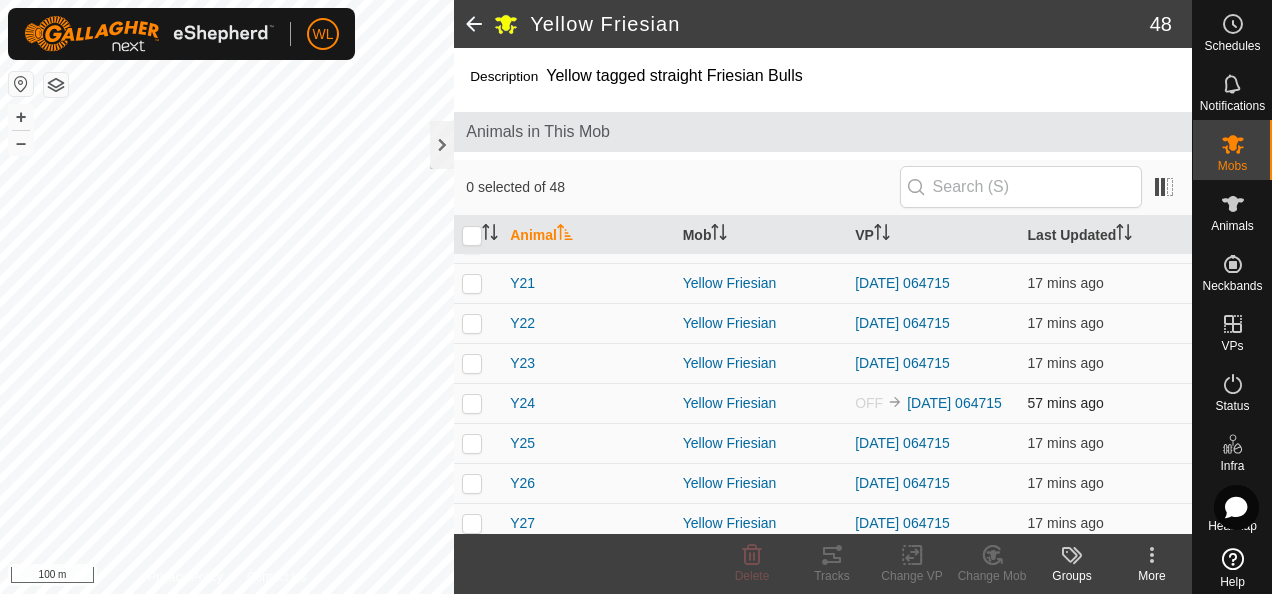 click at bounding box center [478, 403] 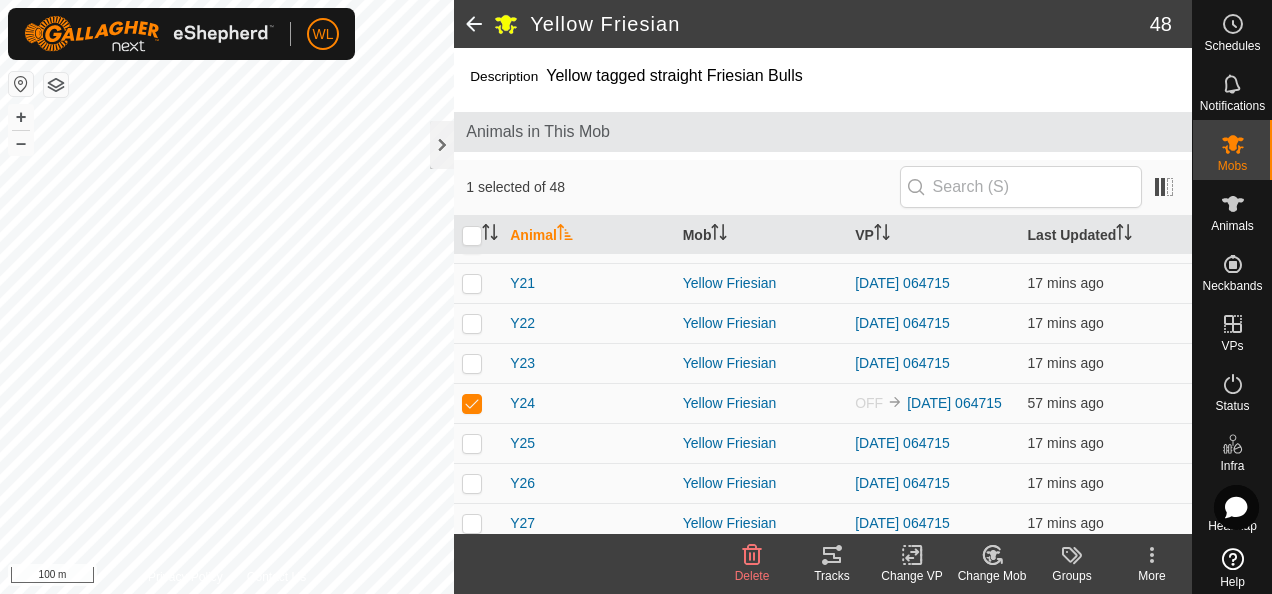 click 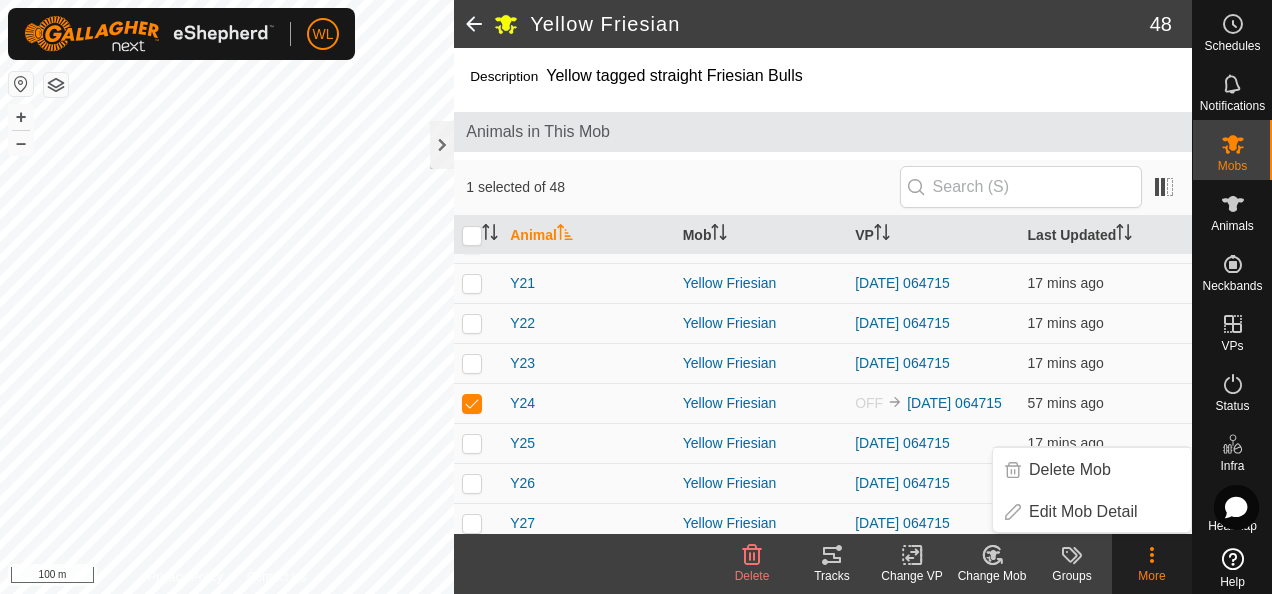 click 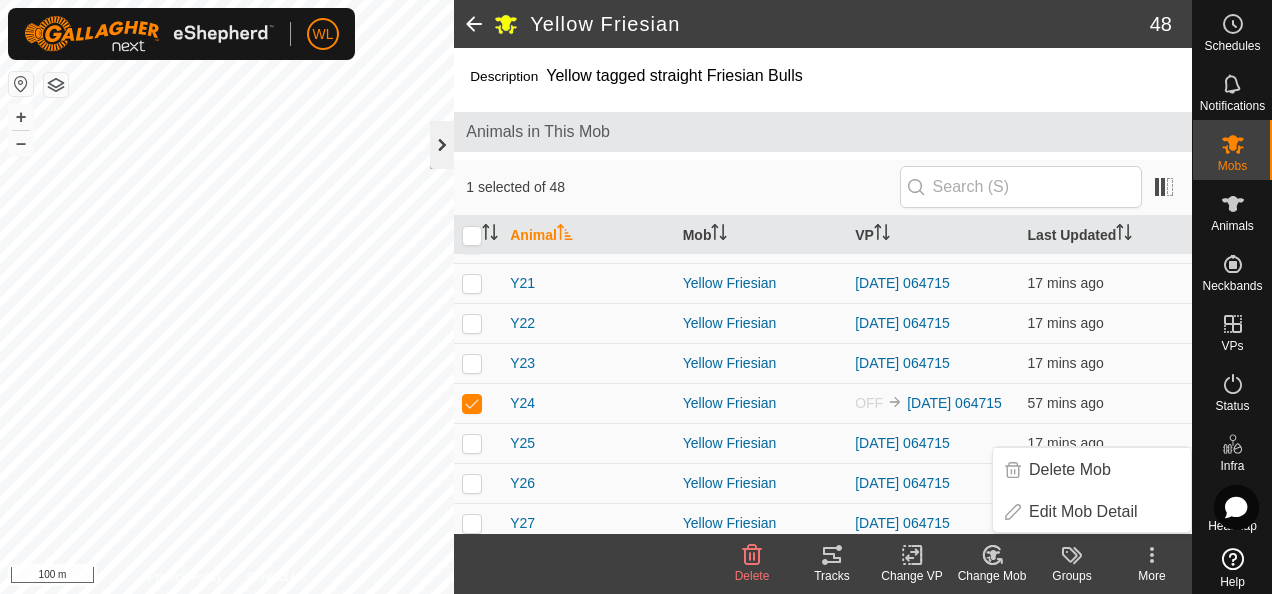 click 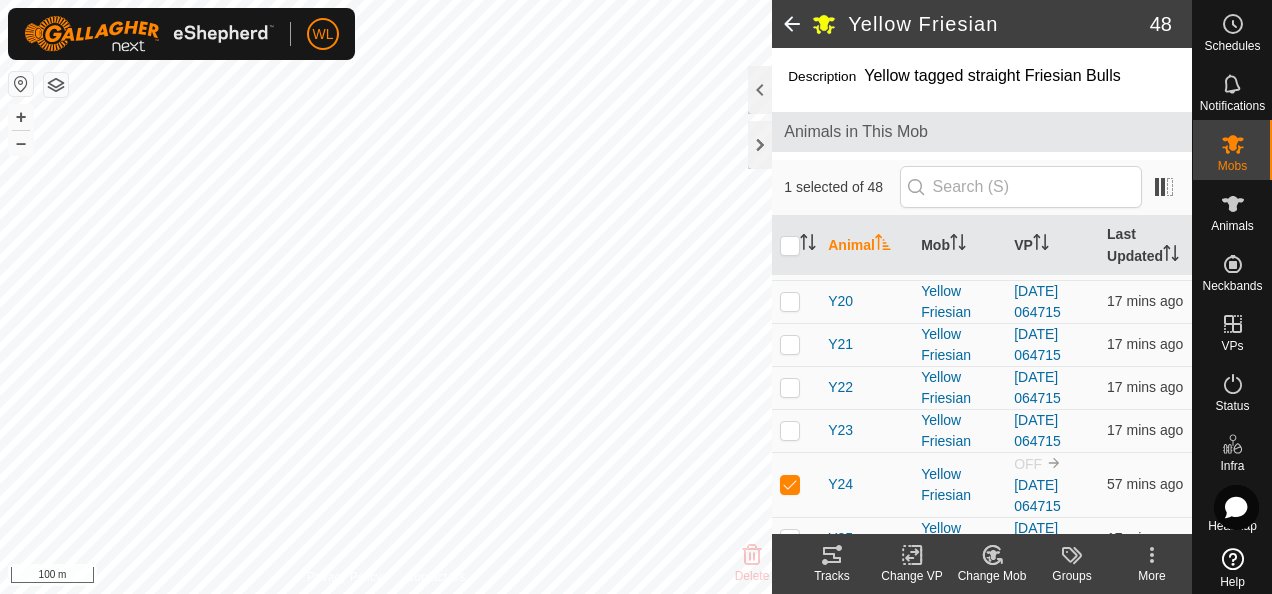 scroll, scrollTop: 22, scrollLeft: 0, axis: vertical 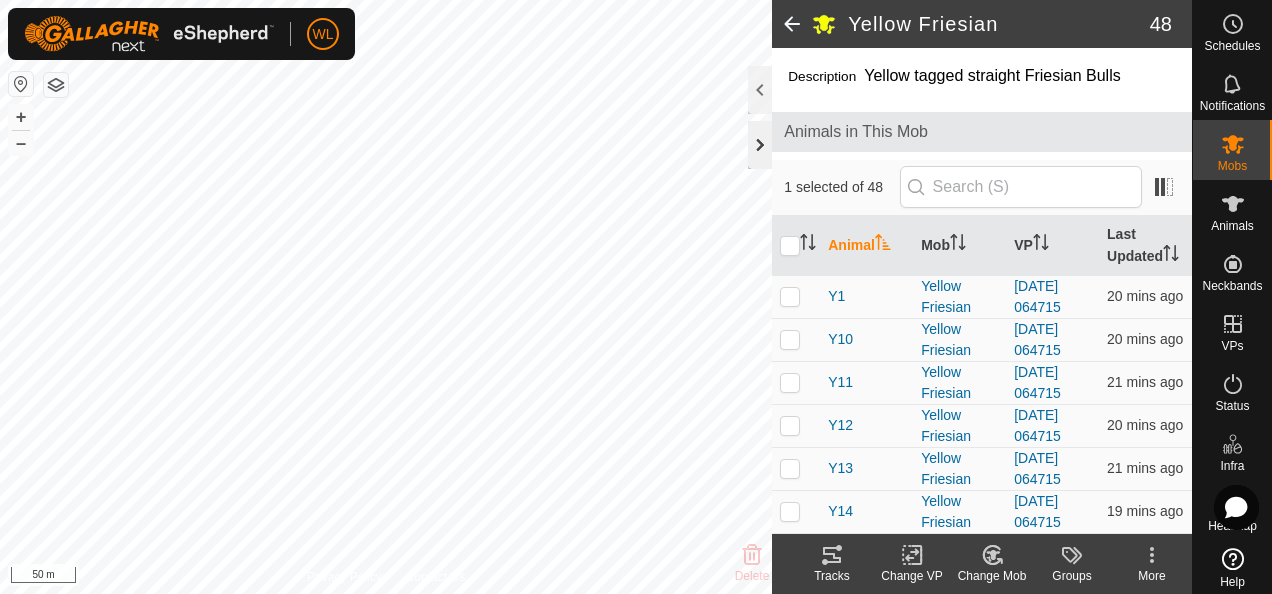 click 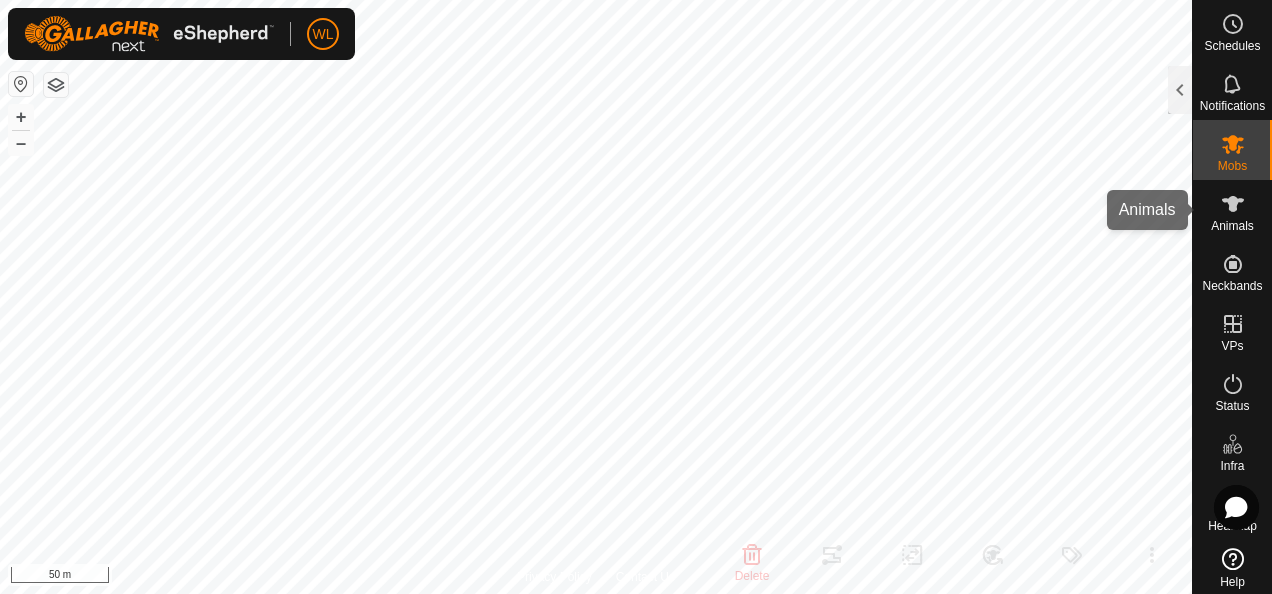 click 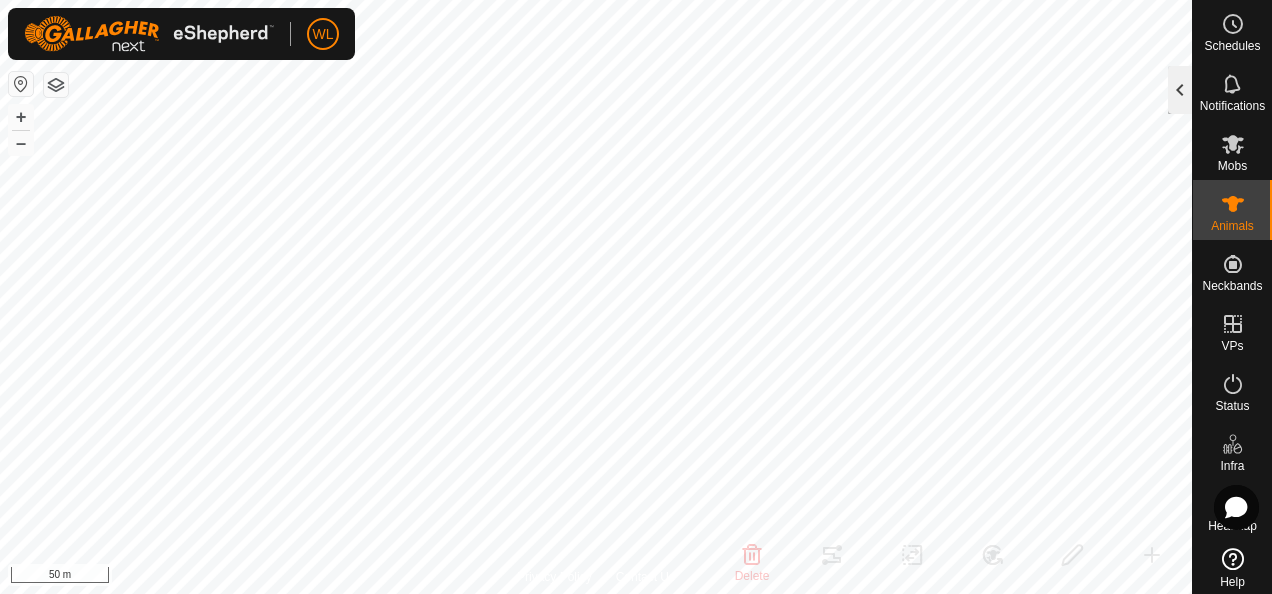click 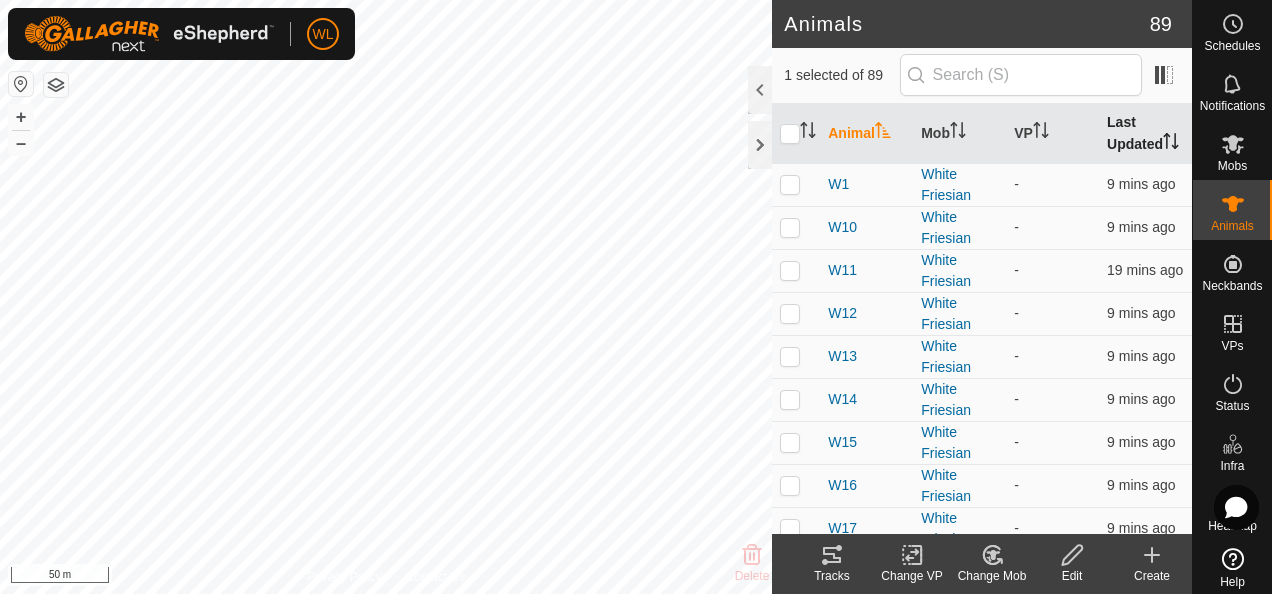 click on "Last Updated" at bounding box center (1145, 134) 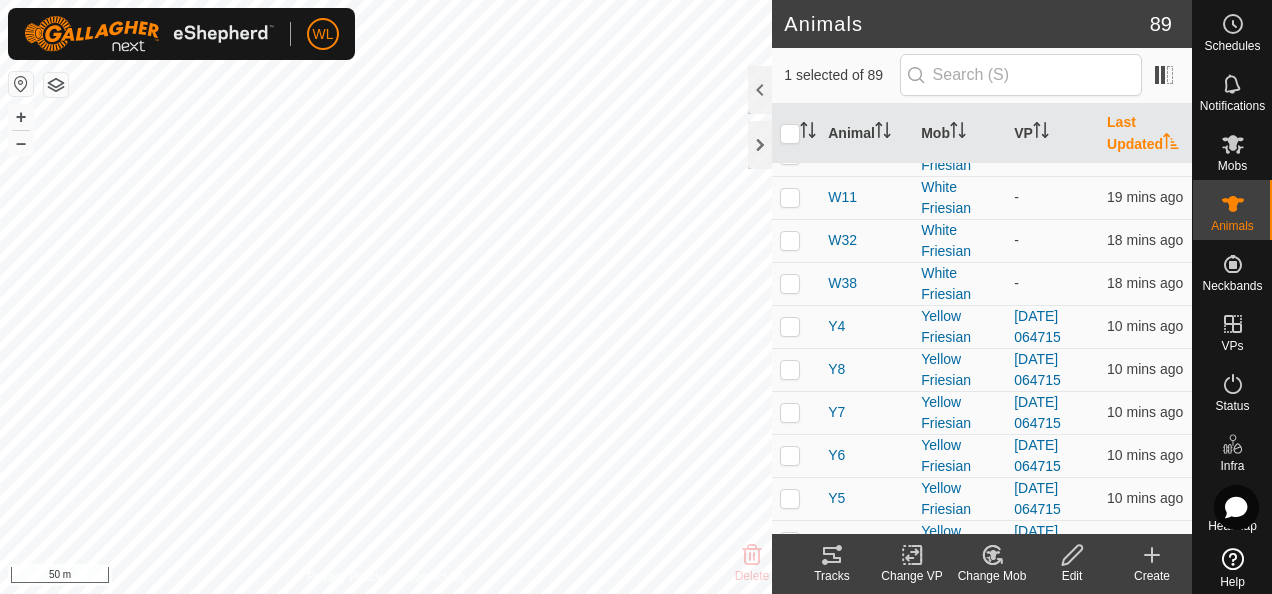 scroll, scrollTop: 0, scrollLeft: 0, axis: both 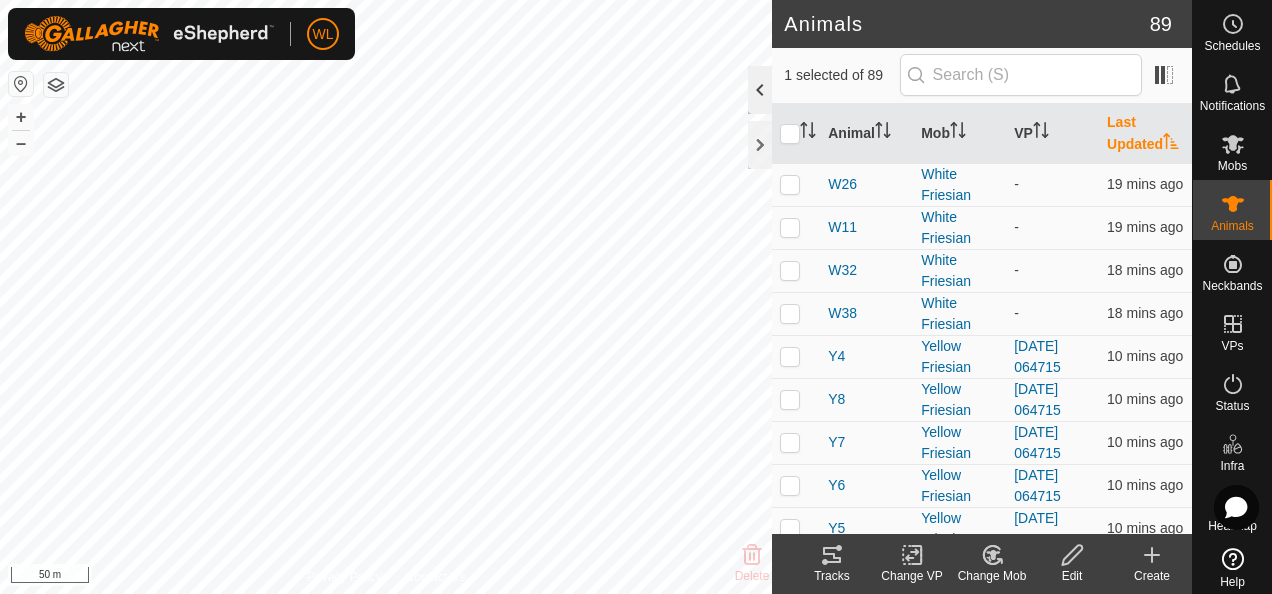 click 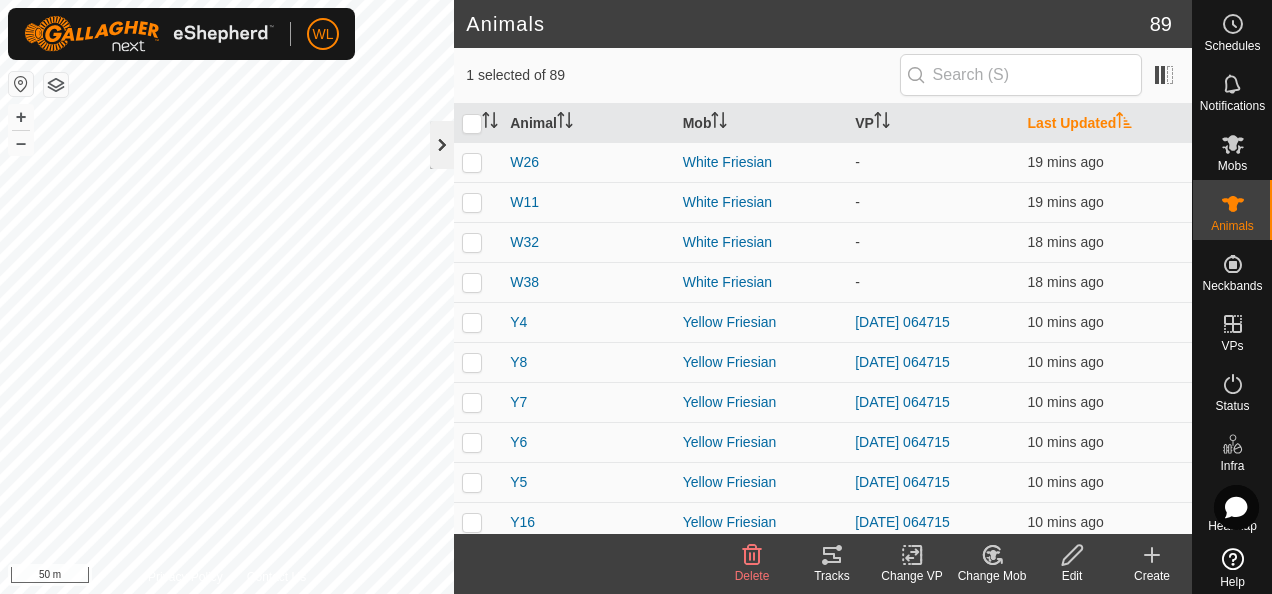 click 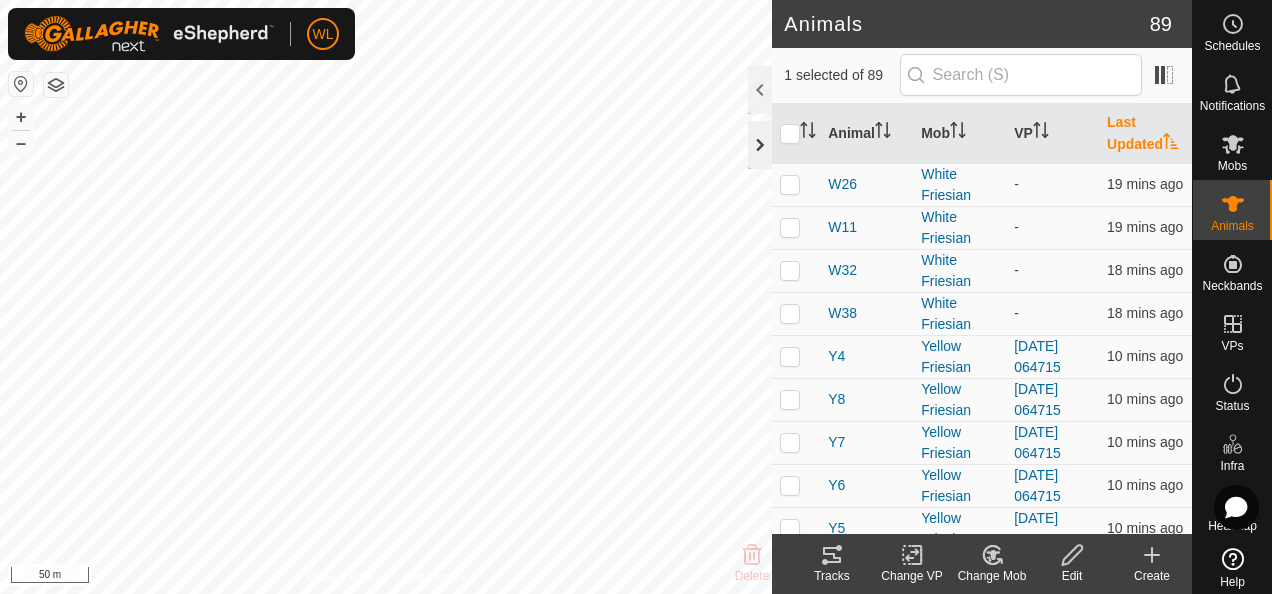 click 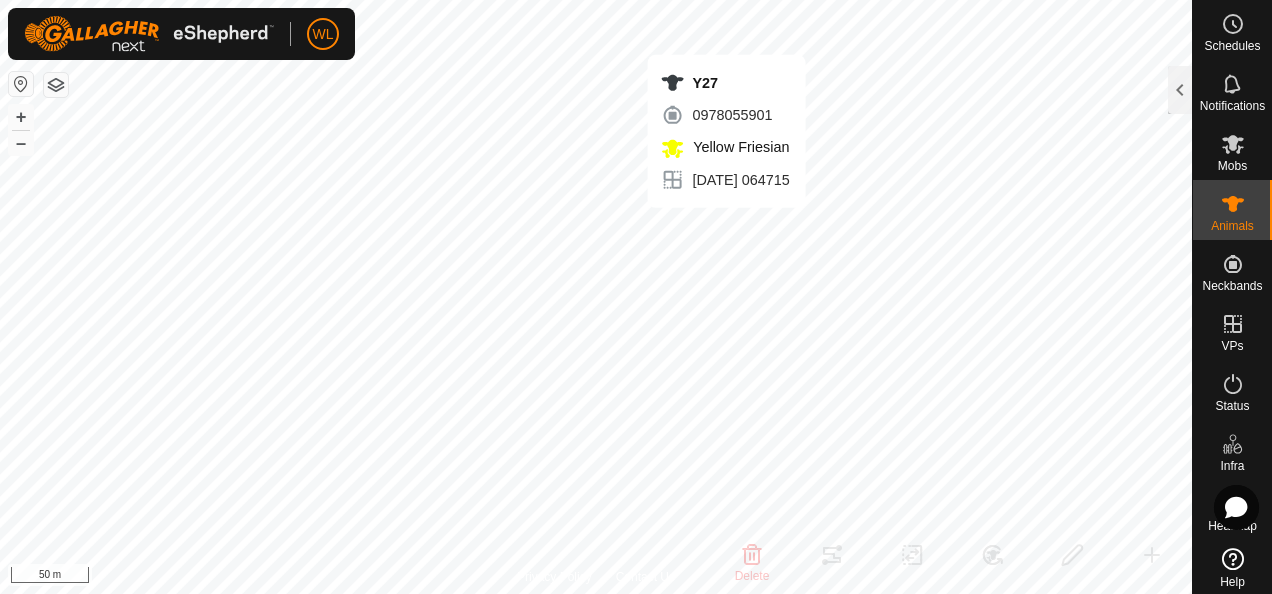 checkbox on "false" 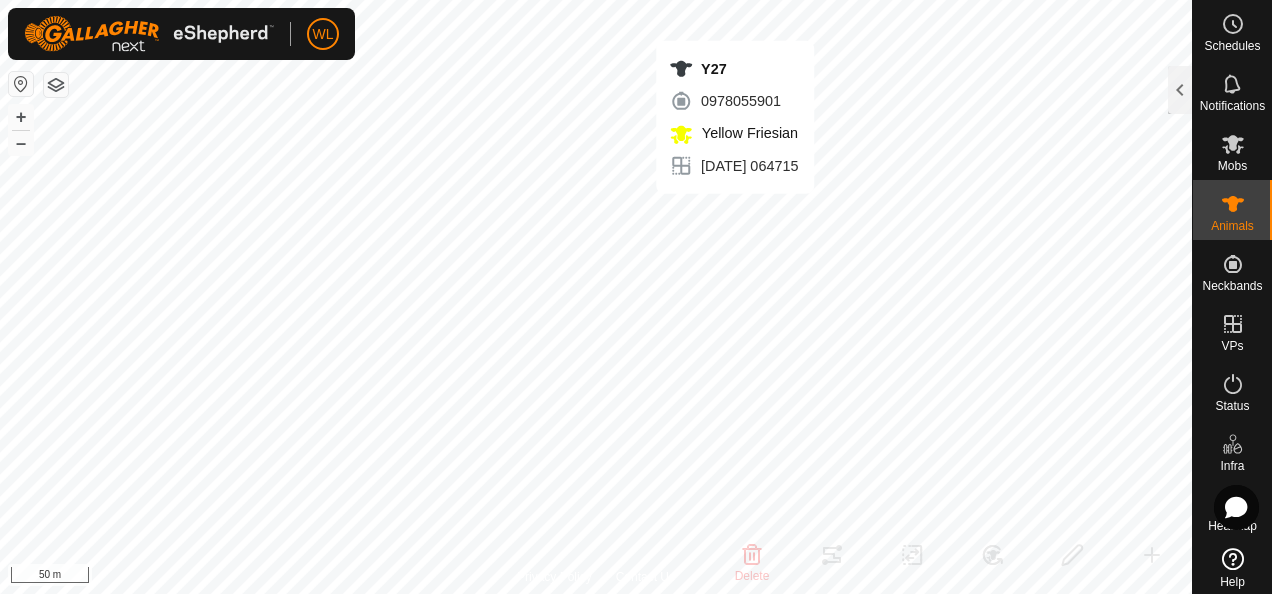 checkbox on "false" 